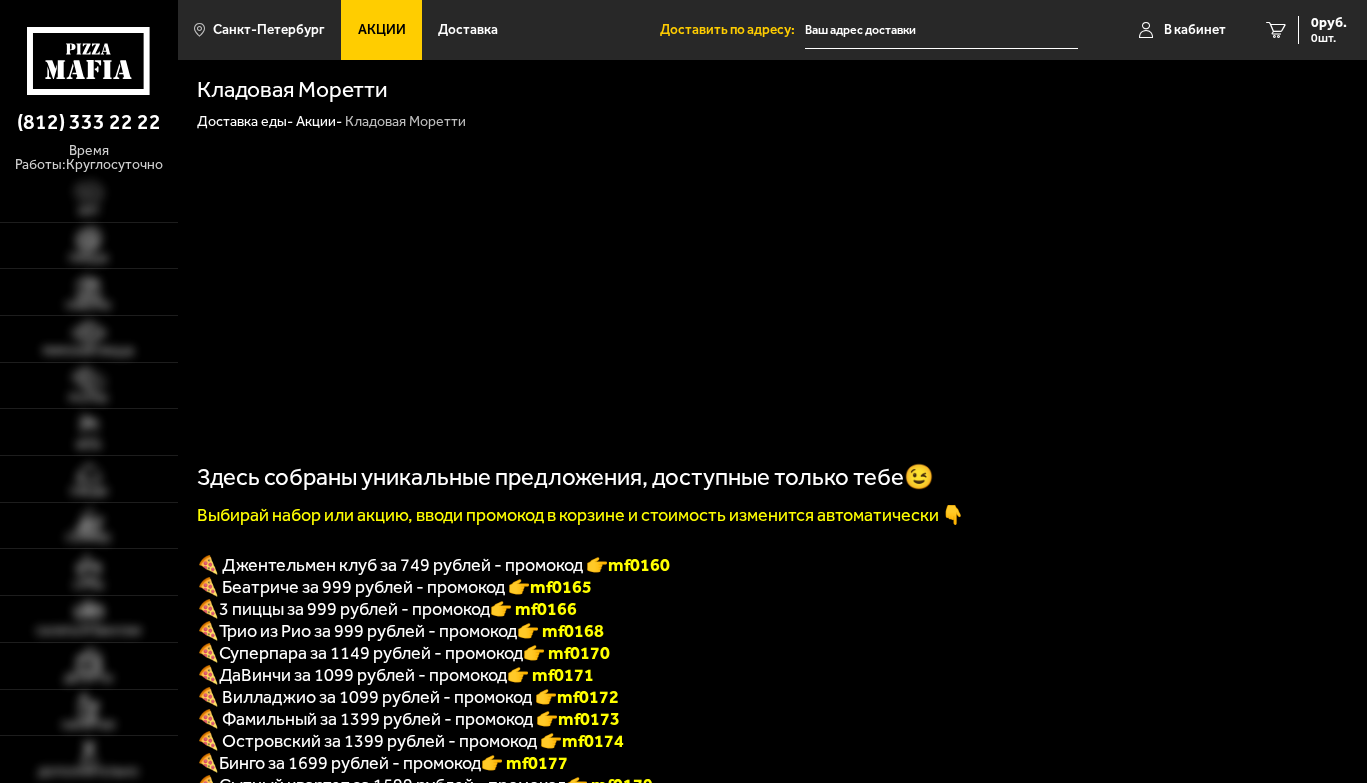 scroll, scrollTop: 0, scrollLeft: 0, axis: both 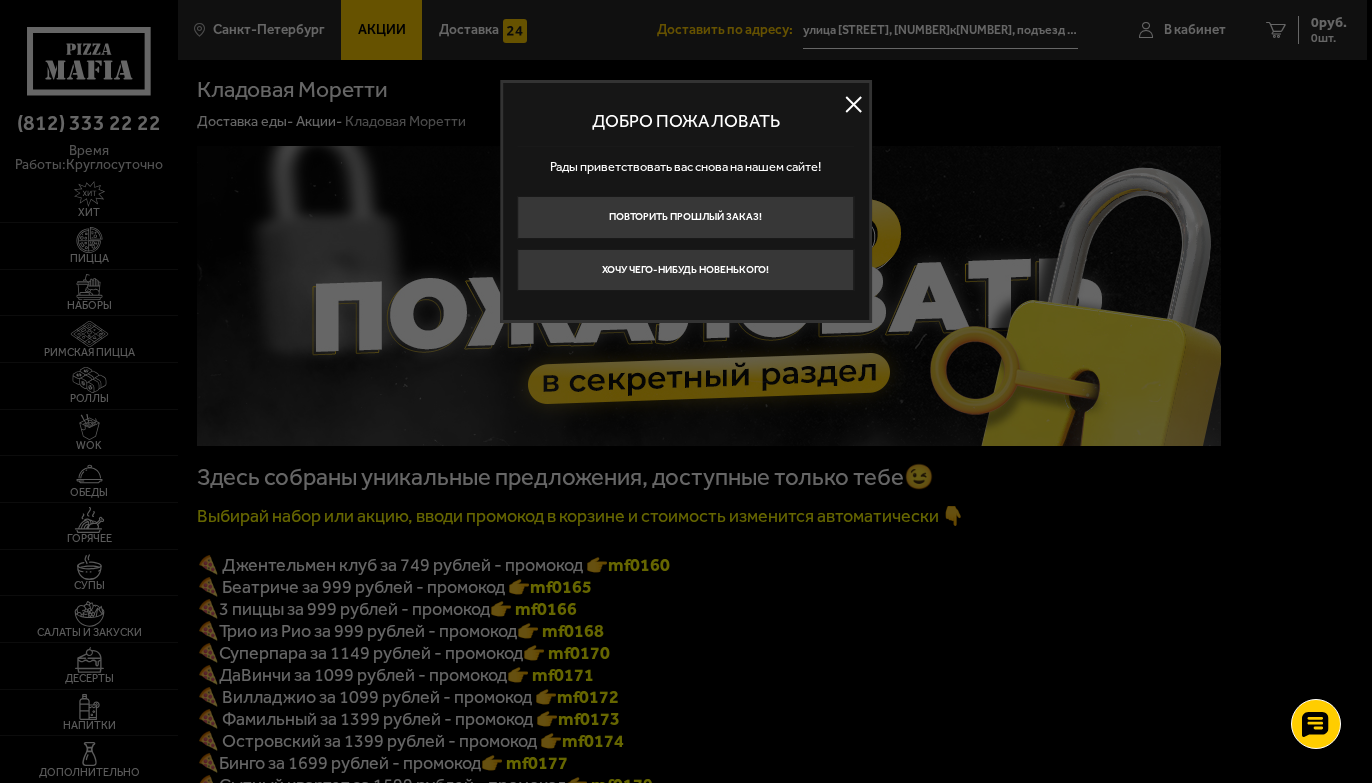 click at bounding box center [854, 105] 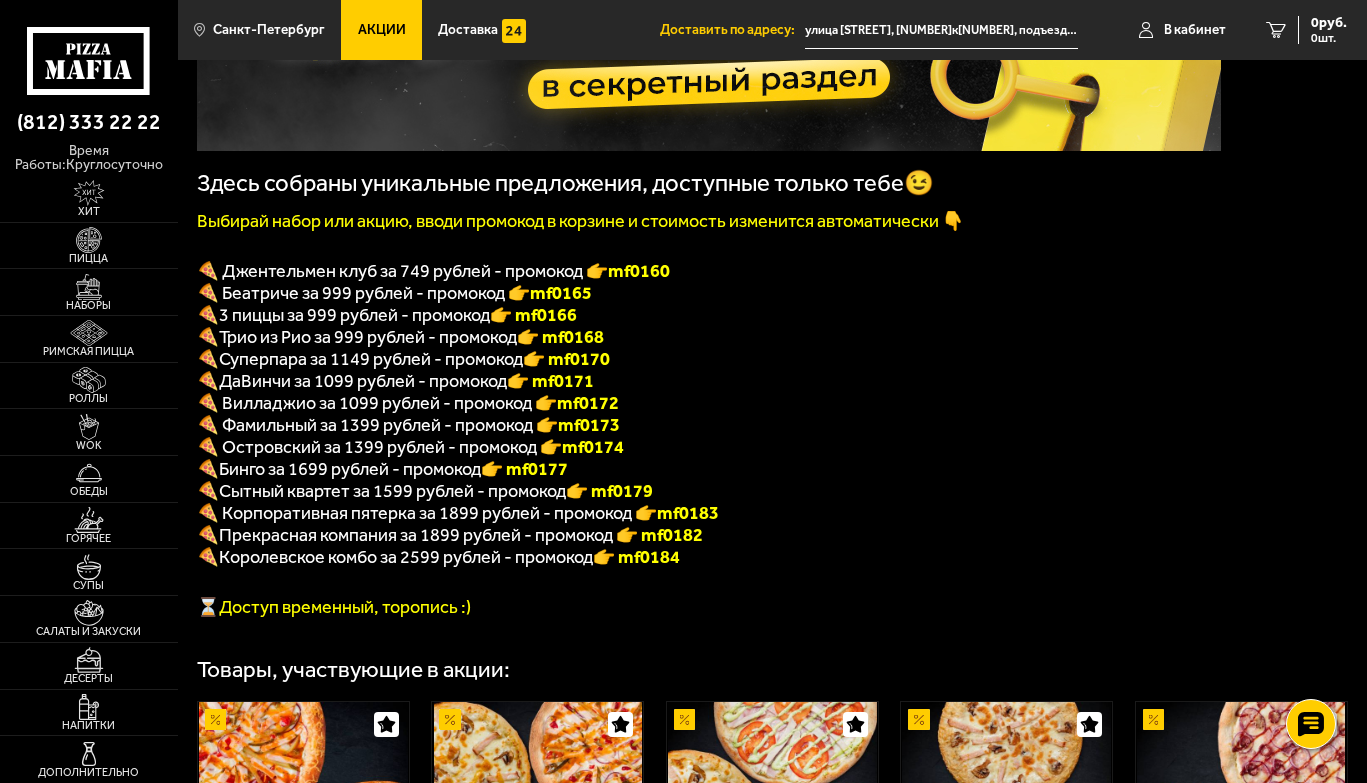 scroll, scrollTop: 200, scrollLeft: 0, axis: vertical 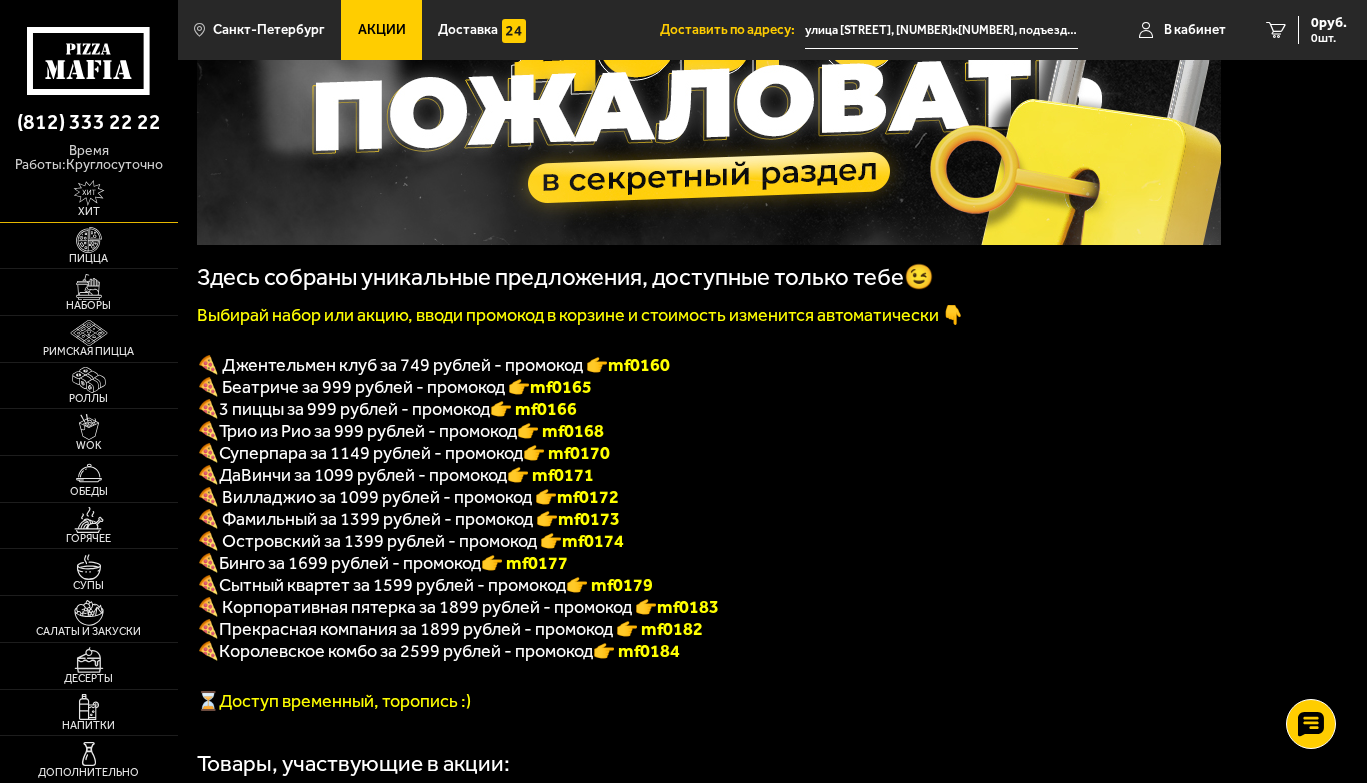 click on "Хит" at bounding box center [89, 211] 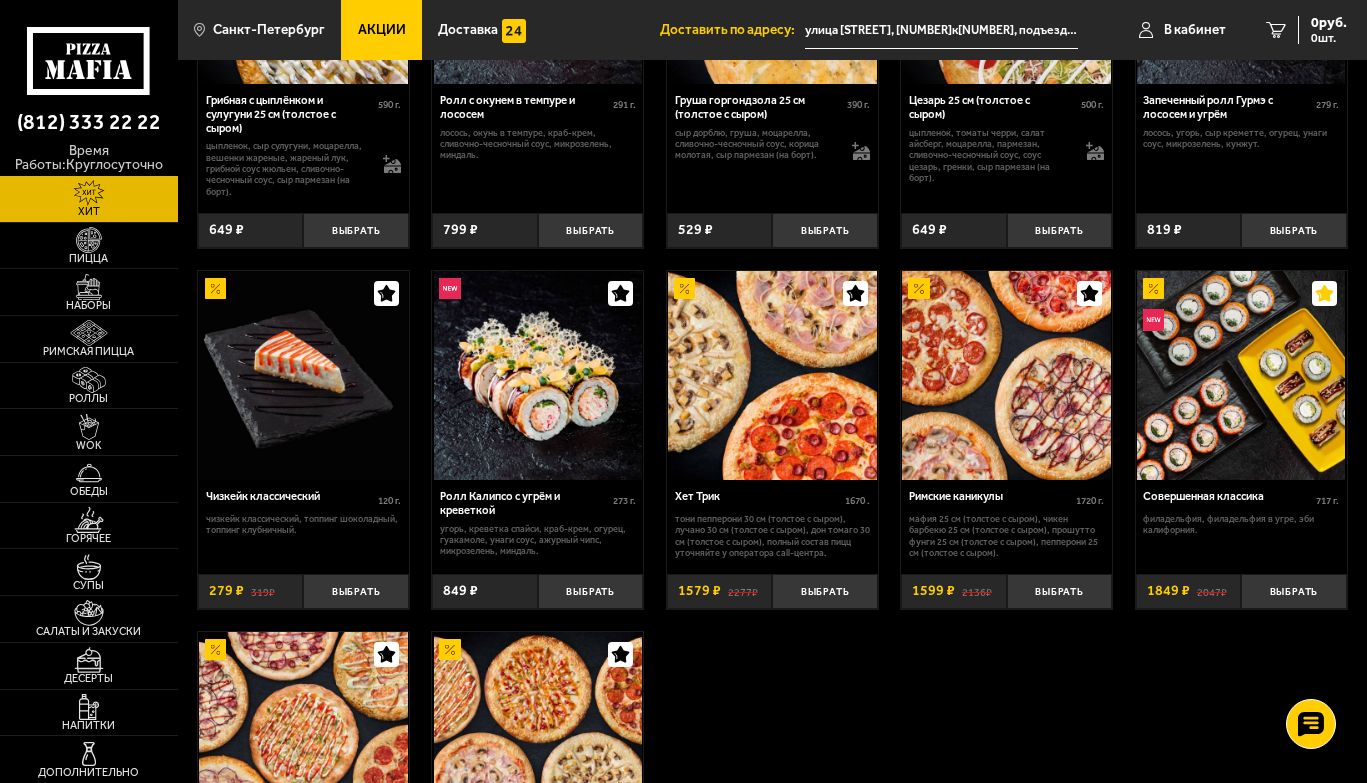 scroll, scrollTop: 800, scrollLeft: 0, axis: vertical 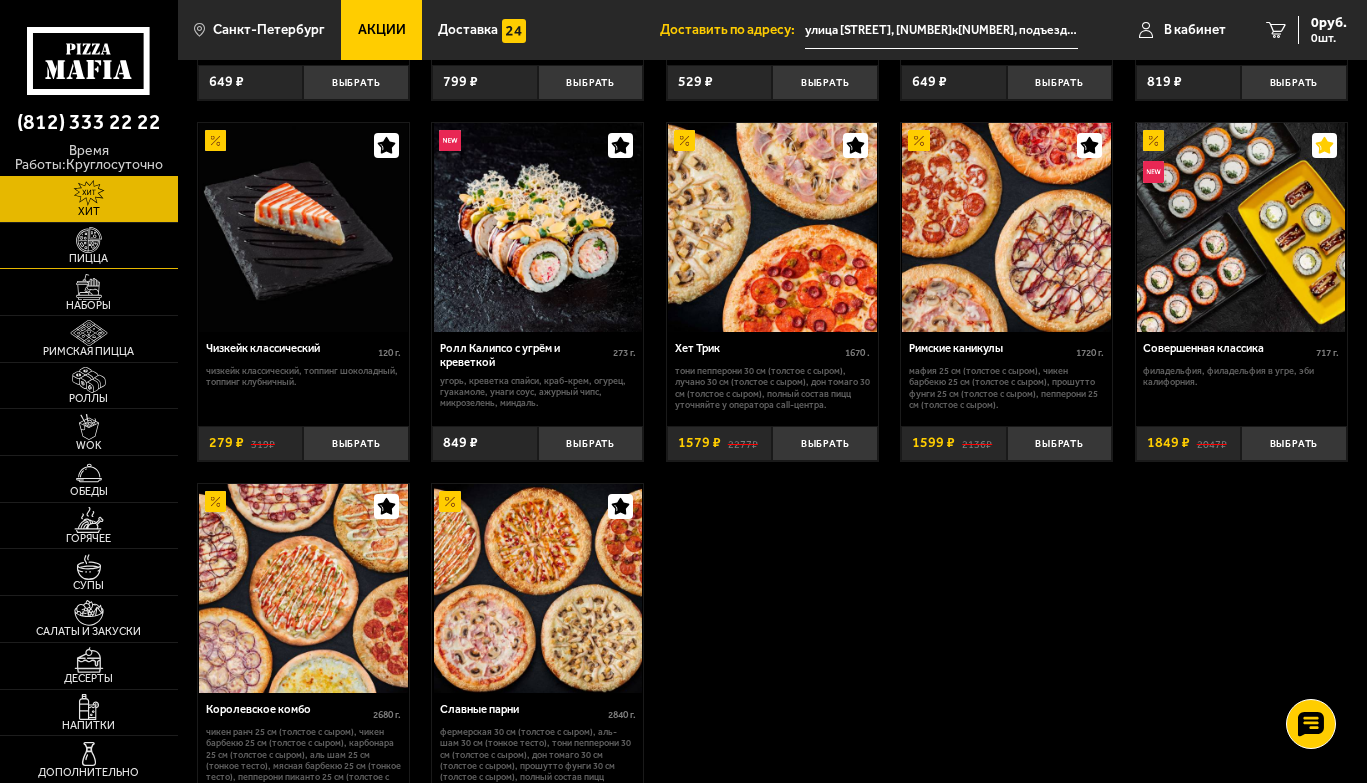 click at bounding box center [89, 240] 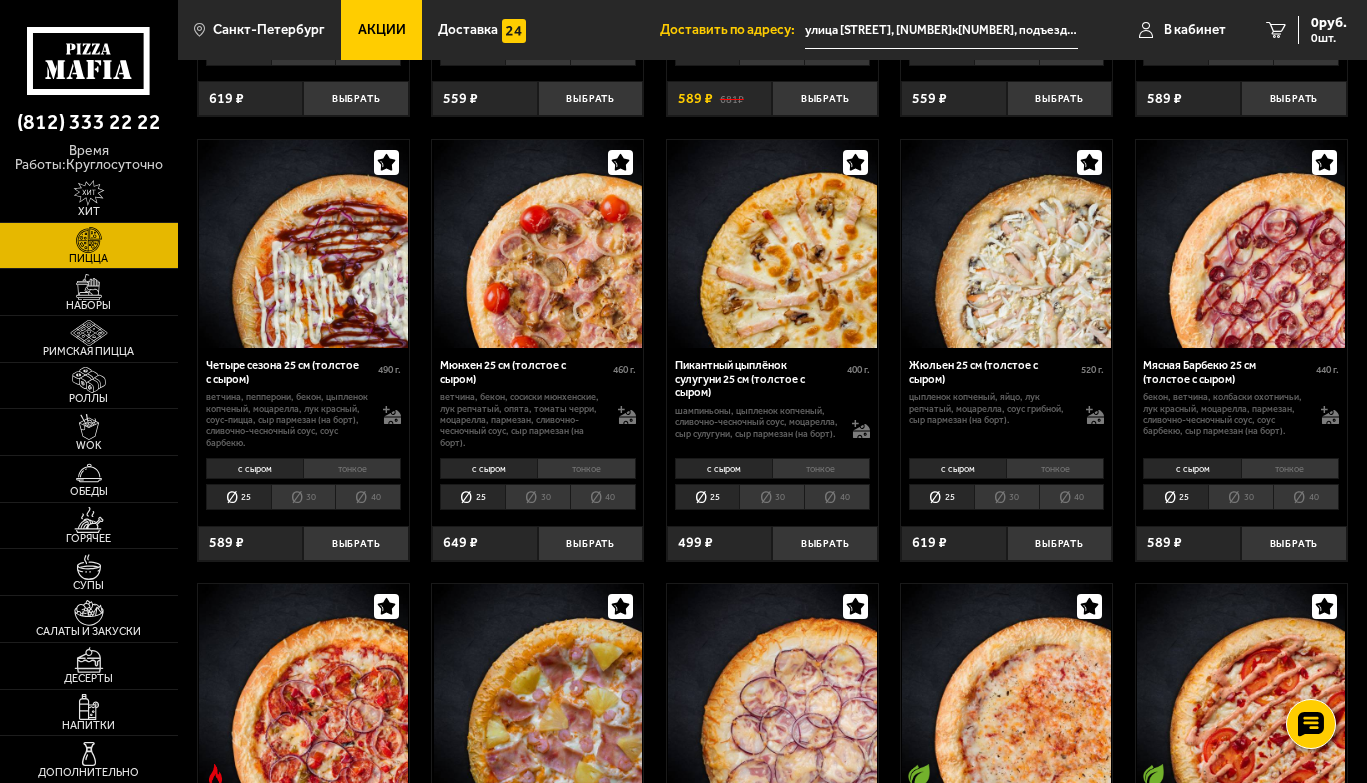scroll, scrollTop: 2000, scrollLeft: 0, axis: vertical 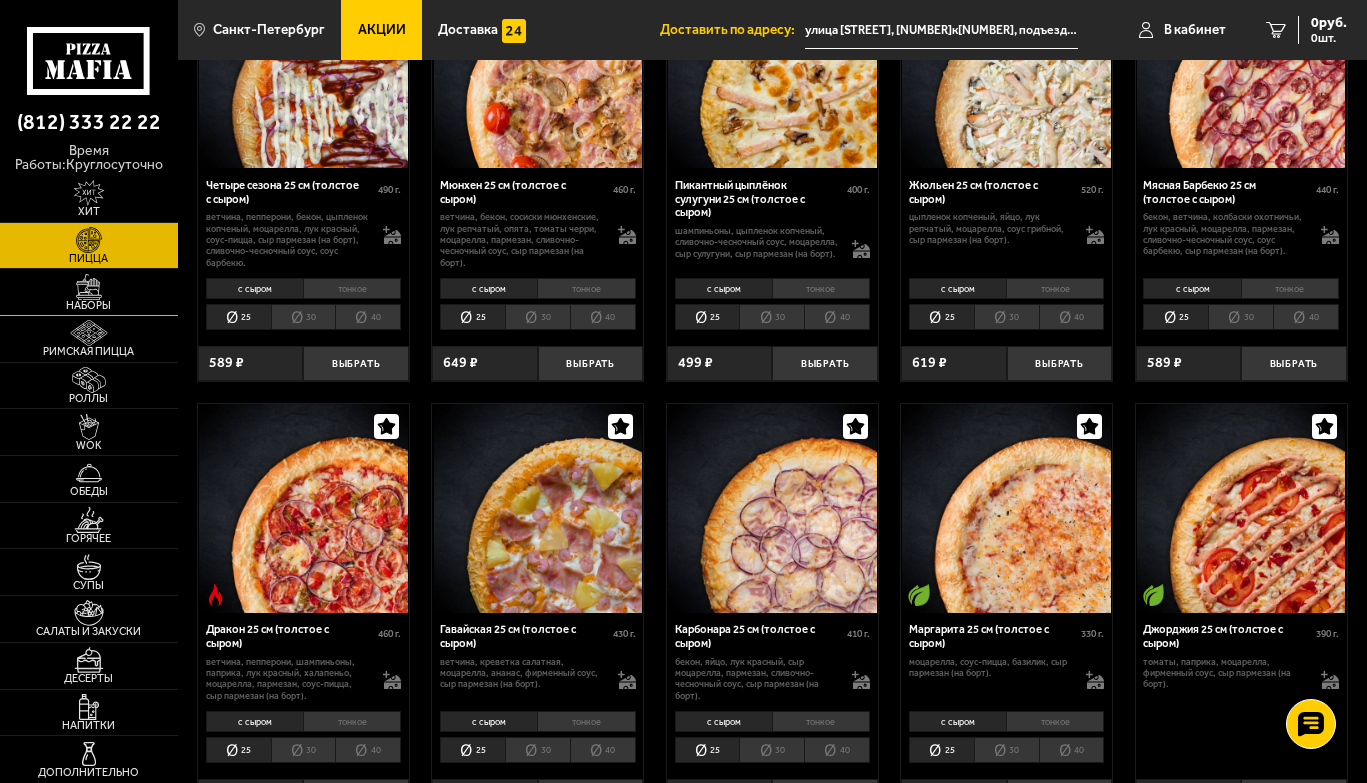 click at bounding box center (89, 287) 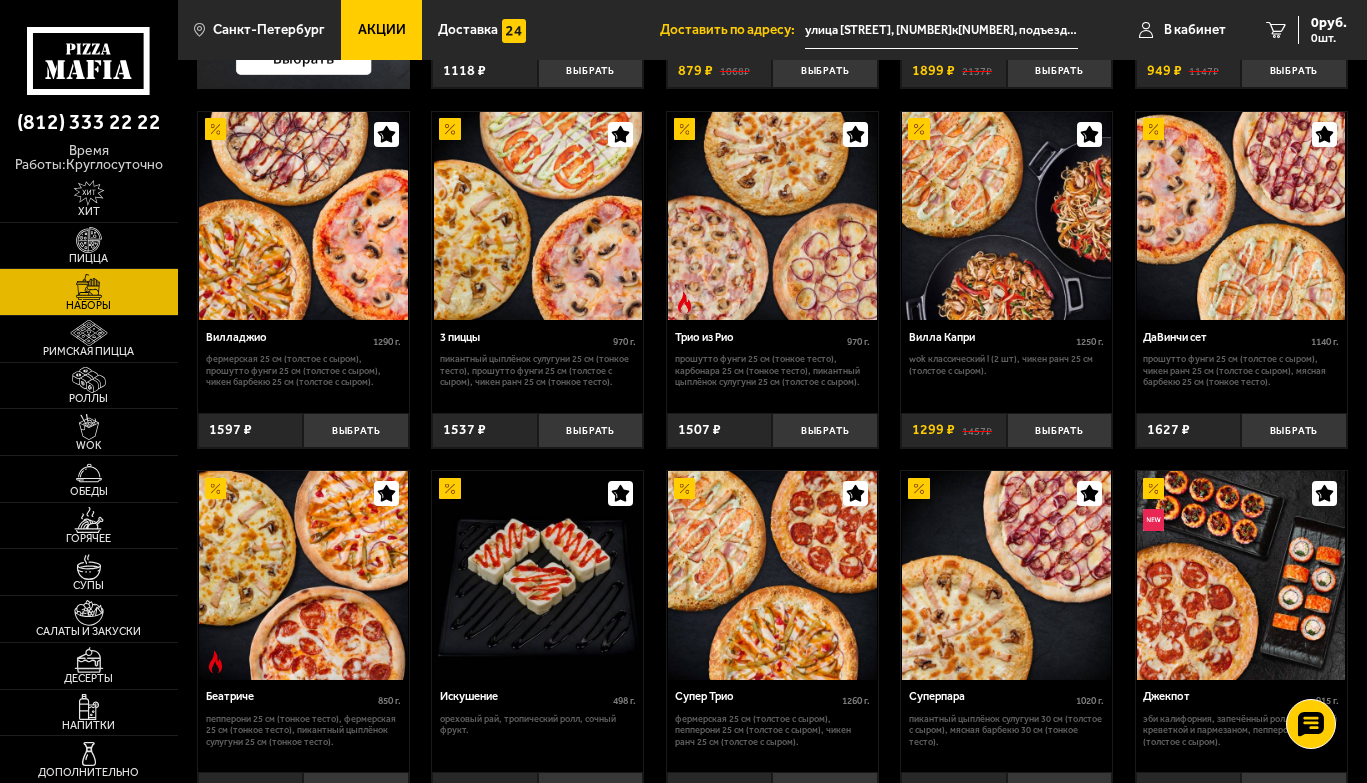 scroll, scrollTop: 400, scrollLeft: 0, axis: vertical 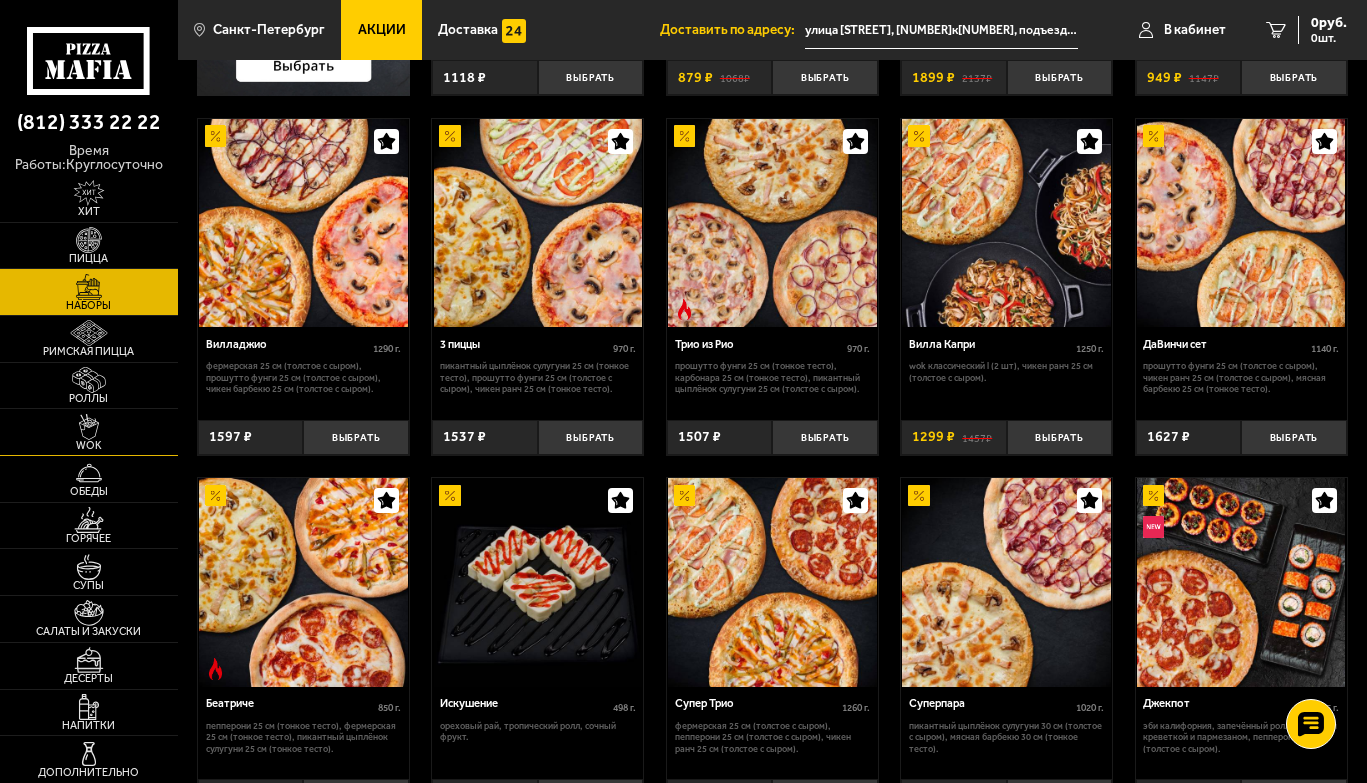 click at bounding box center (89, 427) 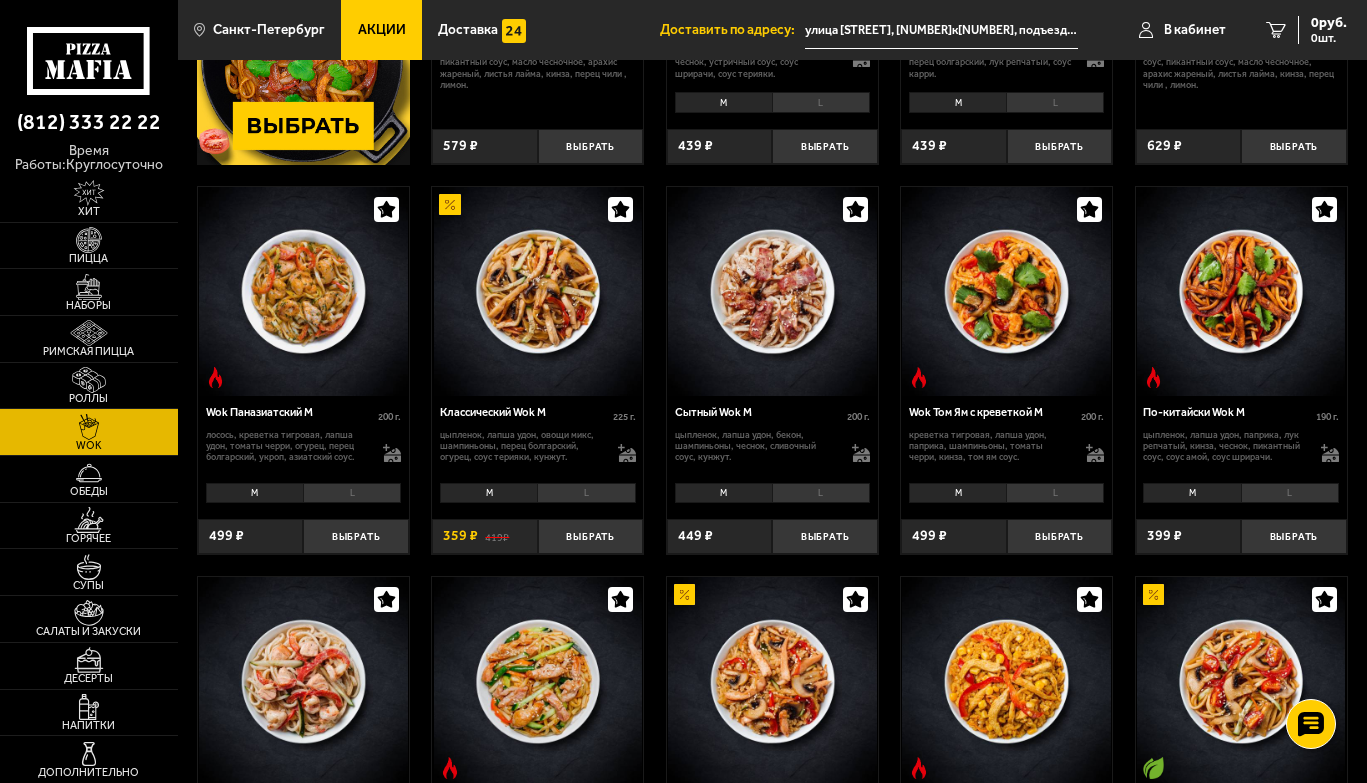 scroll, scrollTop: 400, scrollLeft: 0, axis: vertical 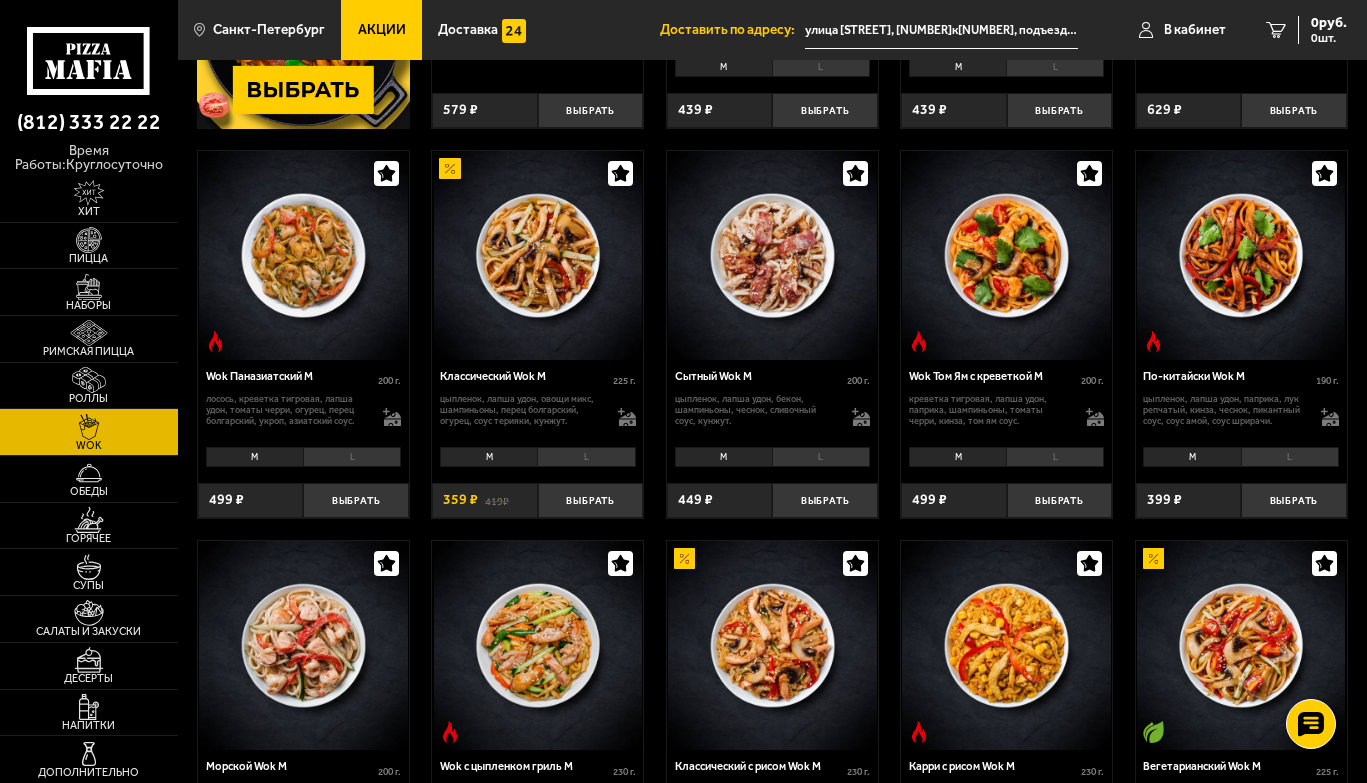 click on "L" at bounding box center (586, 457) 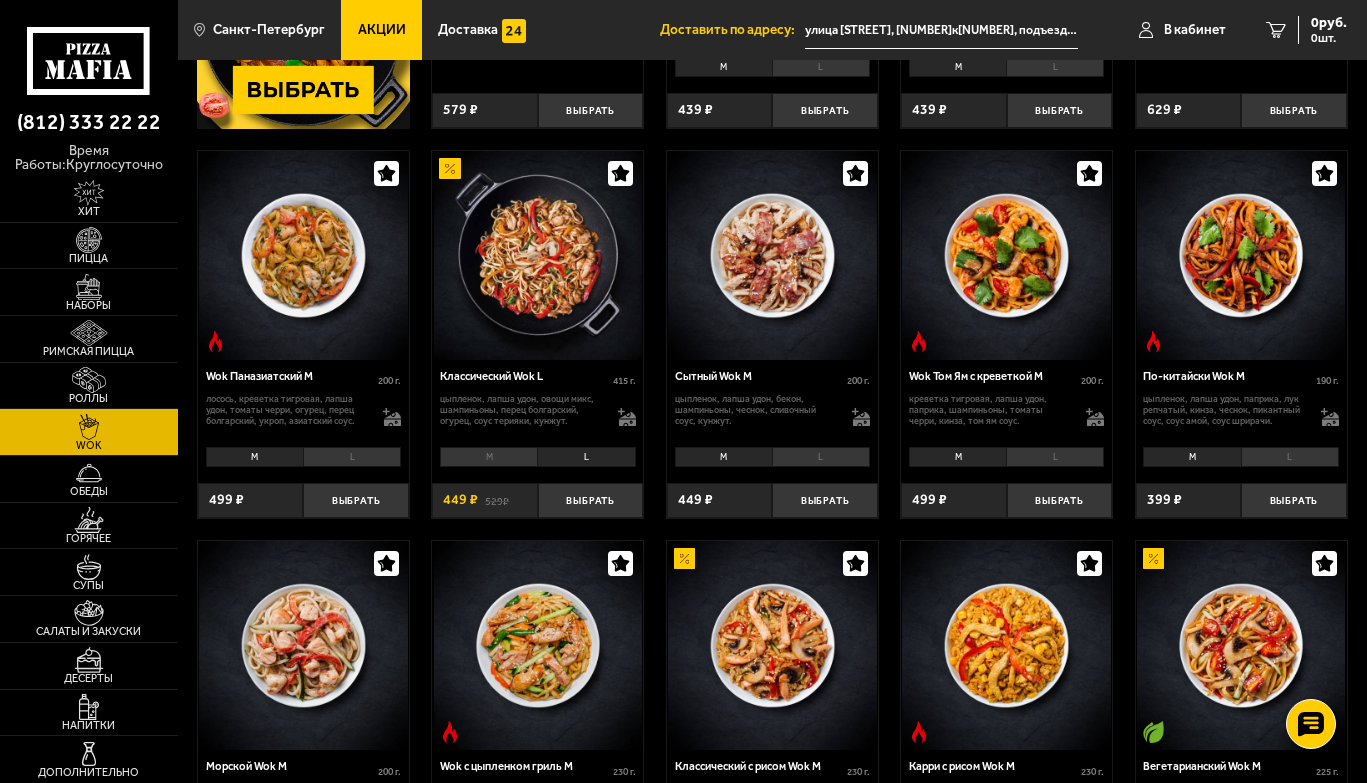 click on "M" at bounding box center (488, 457) 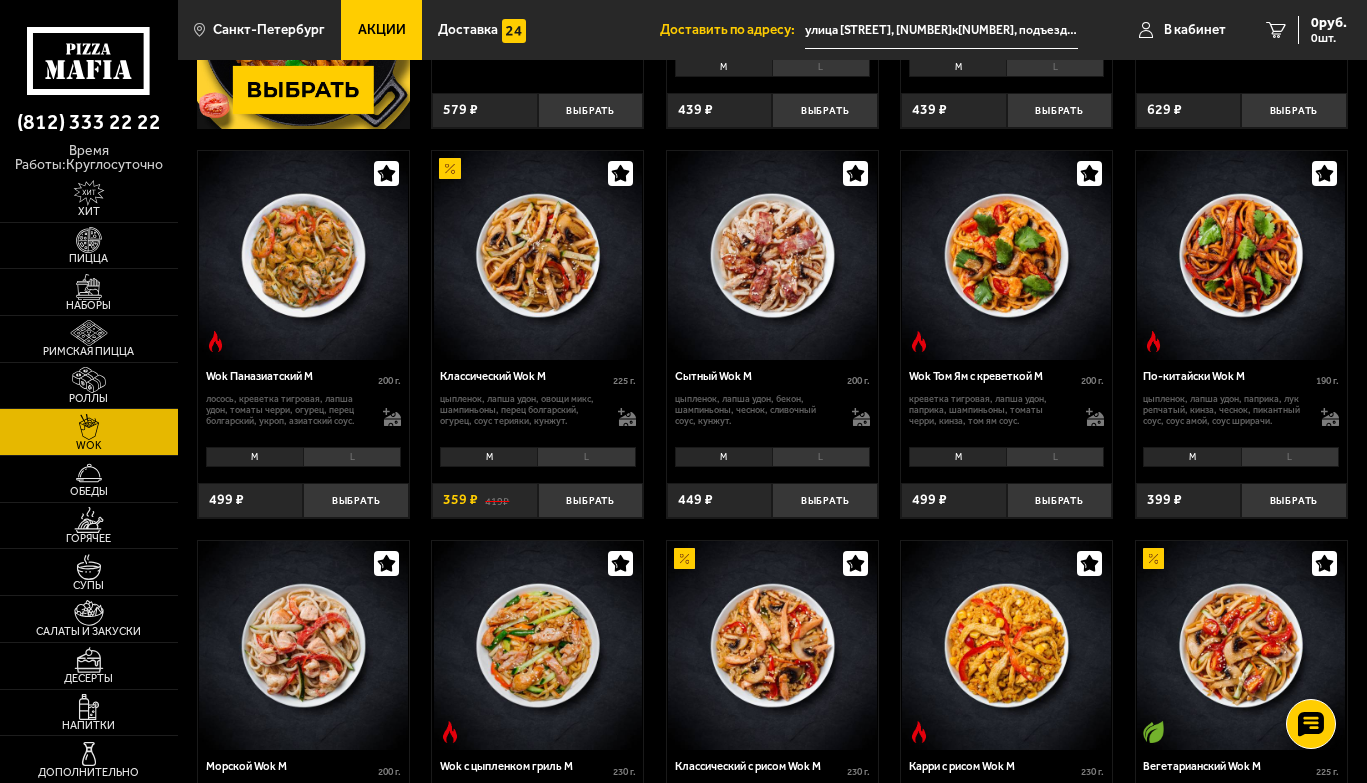 click on "L" at bounding box center [586, 457] 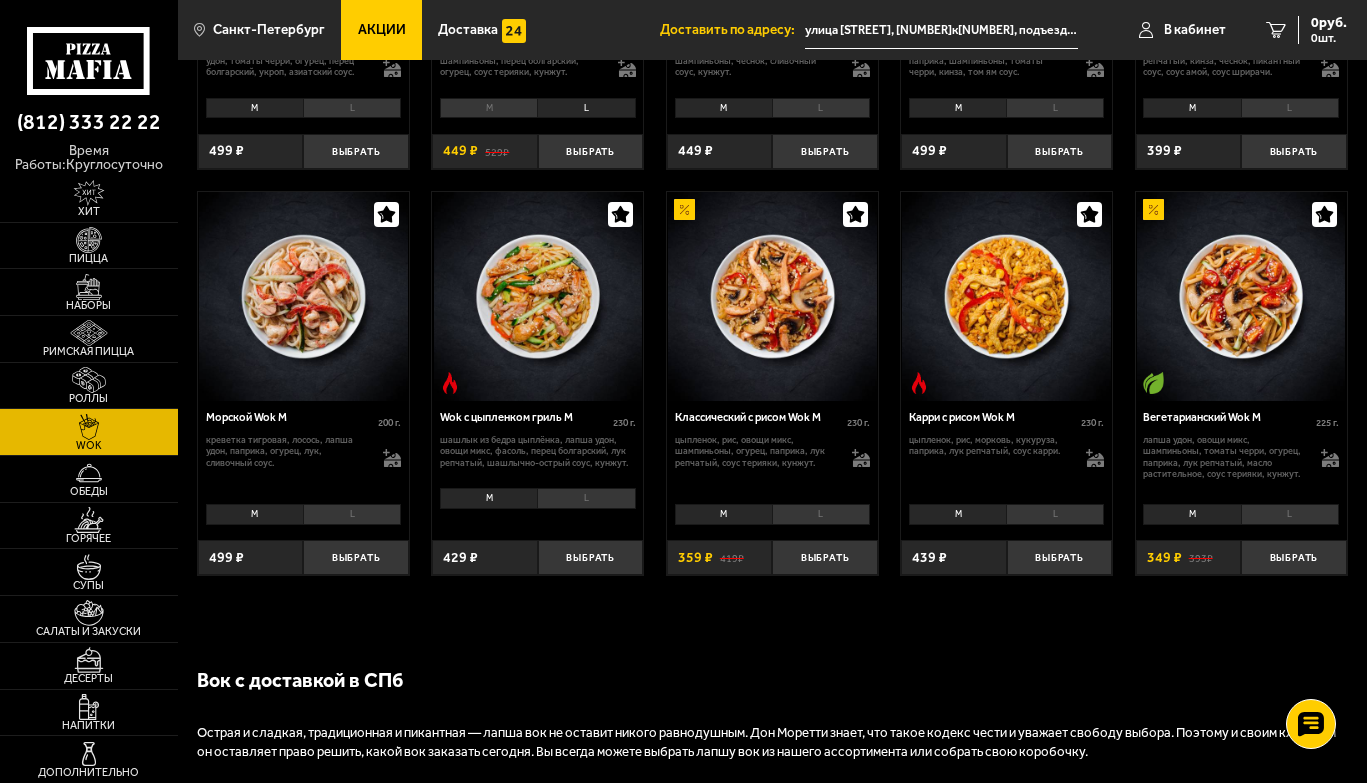 scroll, scrollTop: 800, scrollLeft: 0, axis: vertical 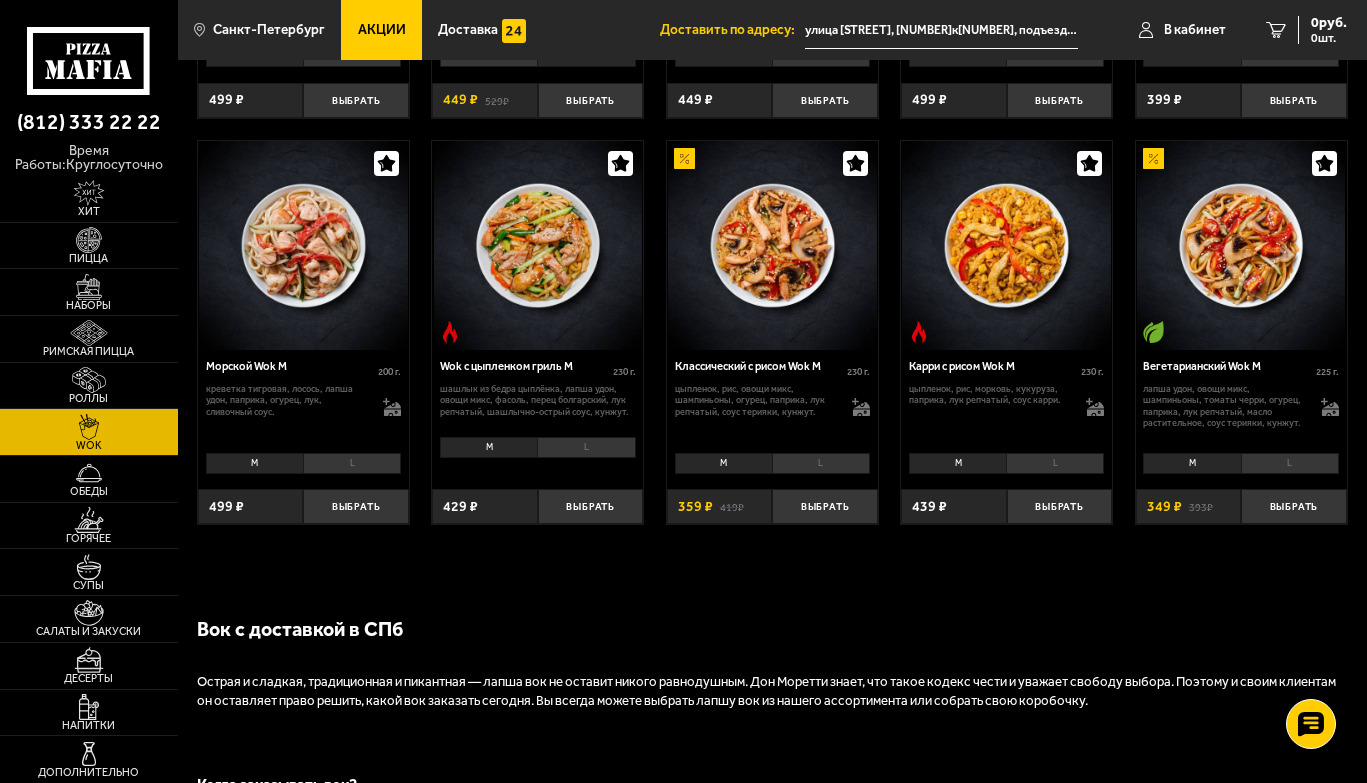 click on "L" at bounding box center (821, 463) 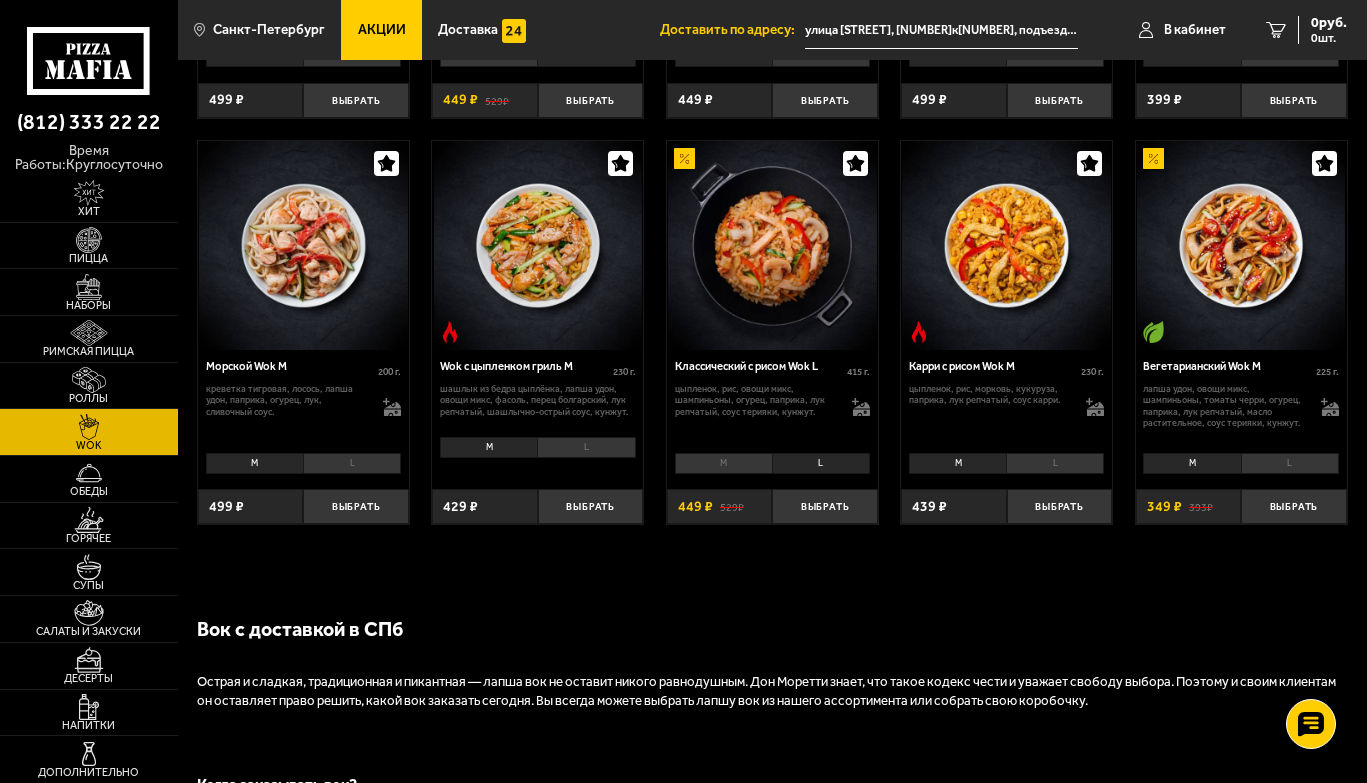 click on "M" at bounding box center [723, 463] 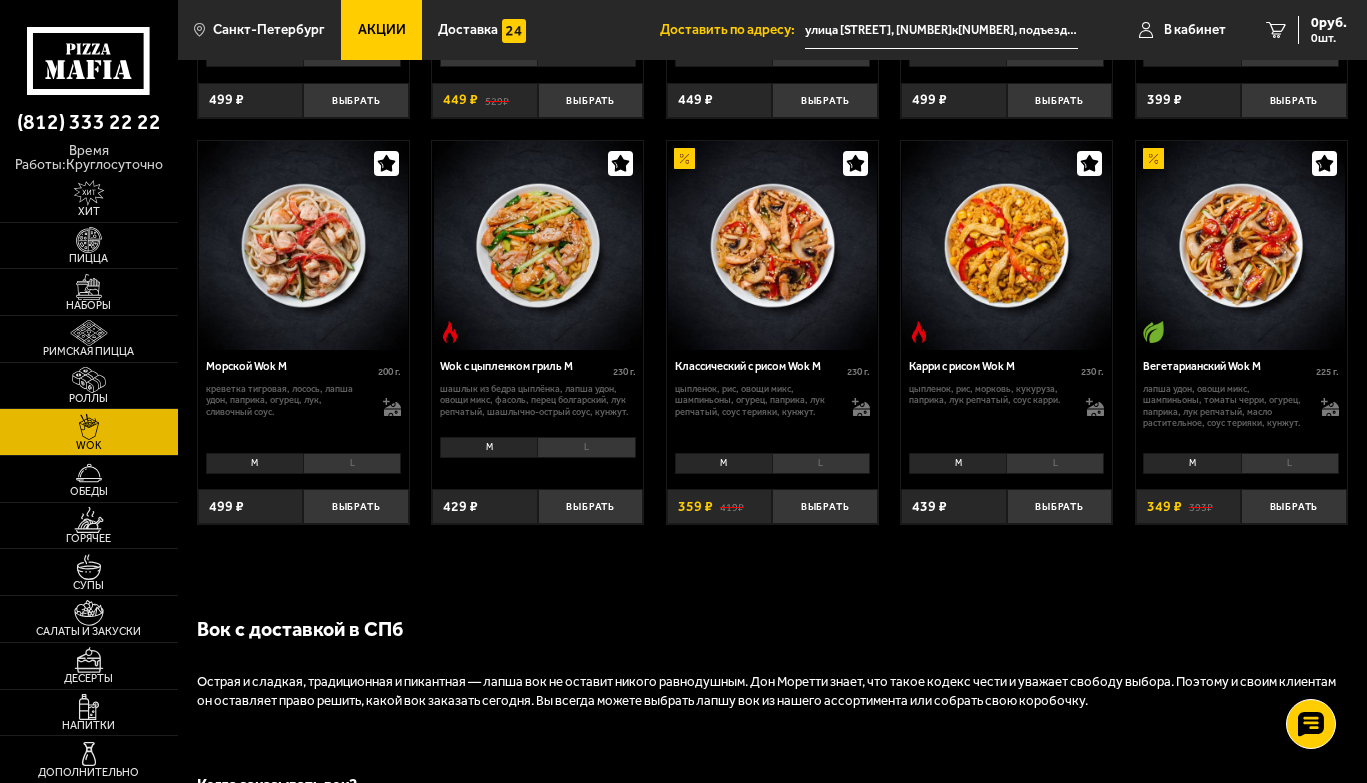 click on "L" at bounding box center [821, 463] 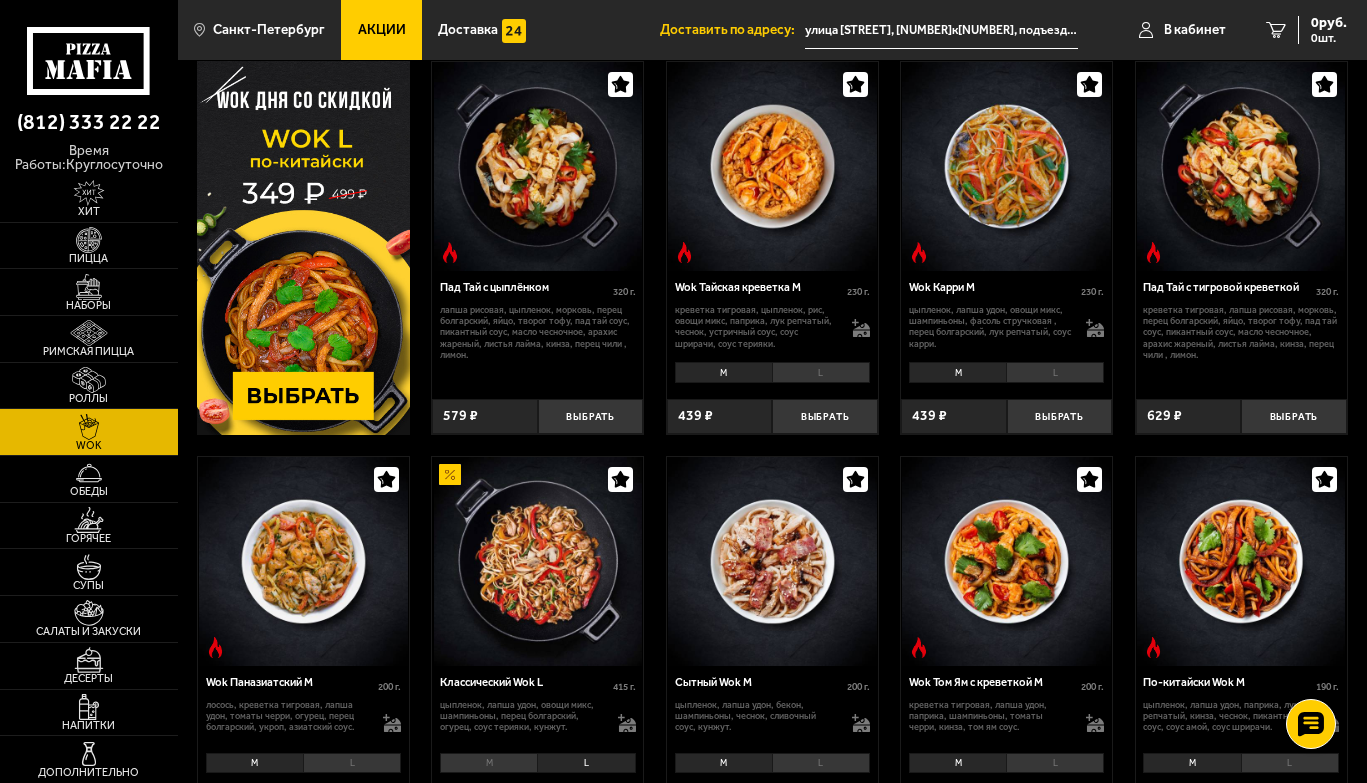 scroll, scrollTop: 0, scrollLeft: 0, axis: both 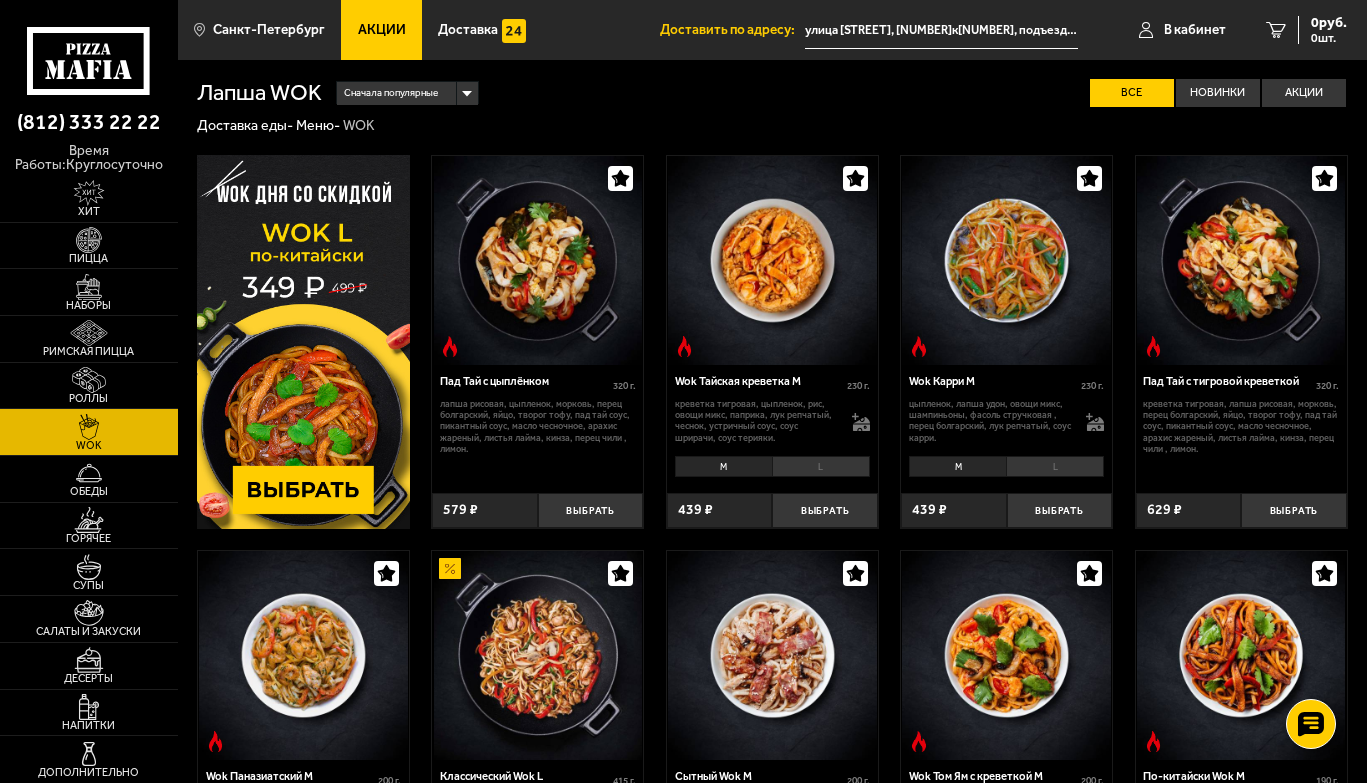 click on "L" at bounding box center [1055, 466] 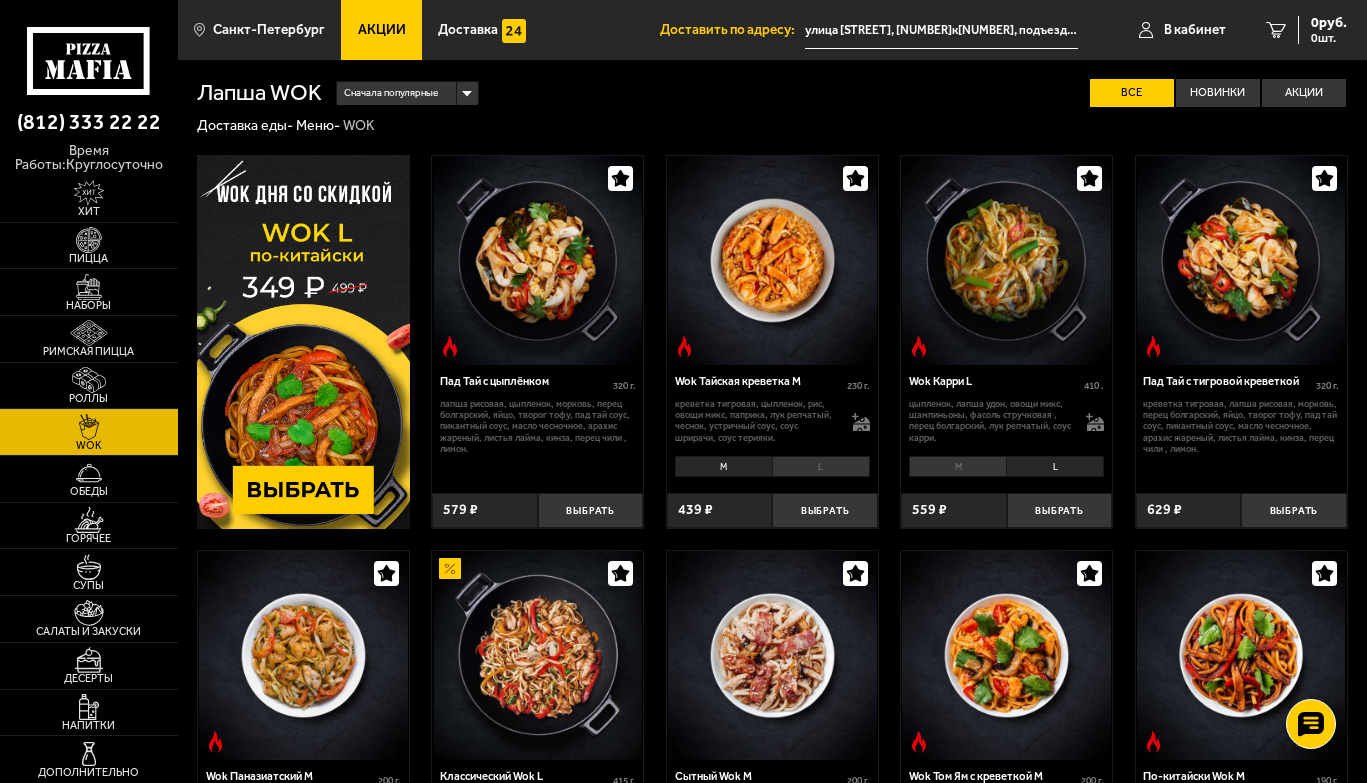 click on "L" at bounding box center [821, 466] 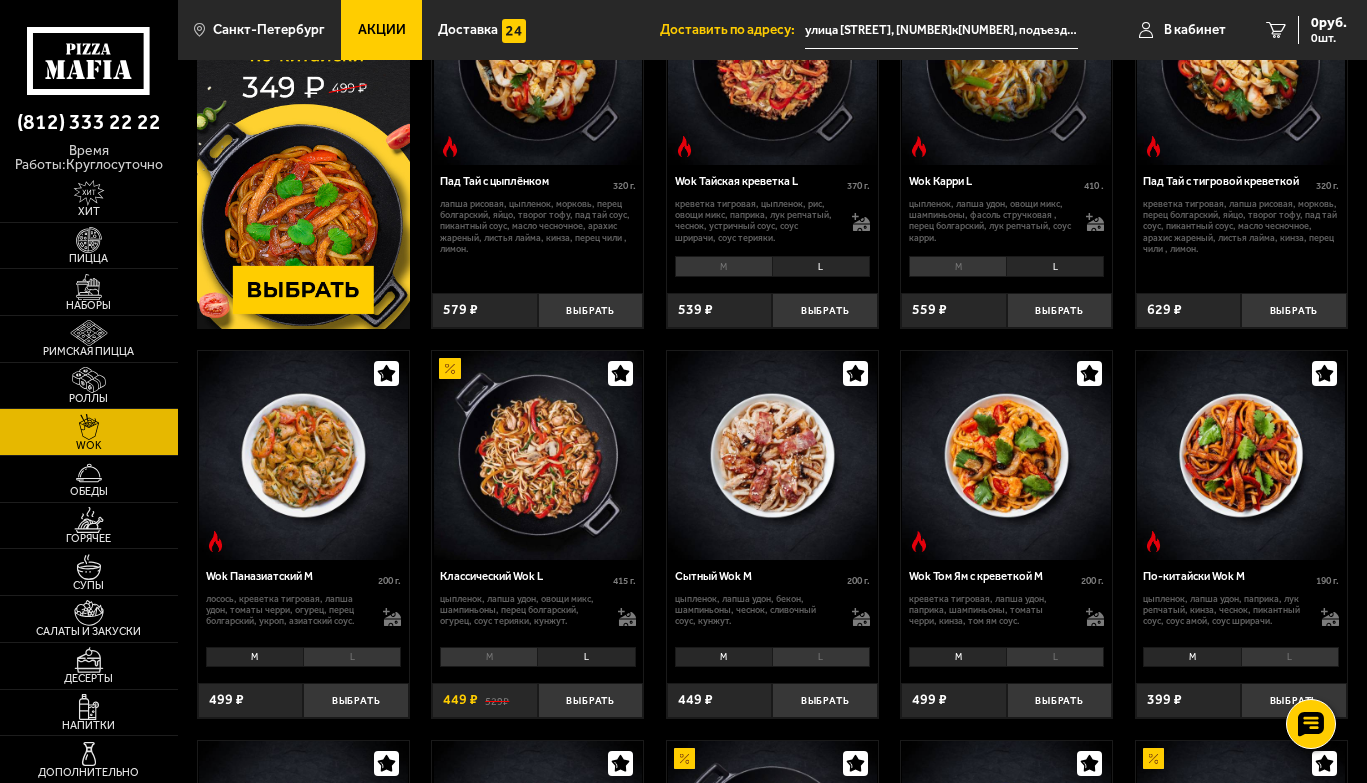scroll, scrollTop: 300, scrollLeft: 0, axis: vertical 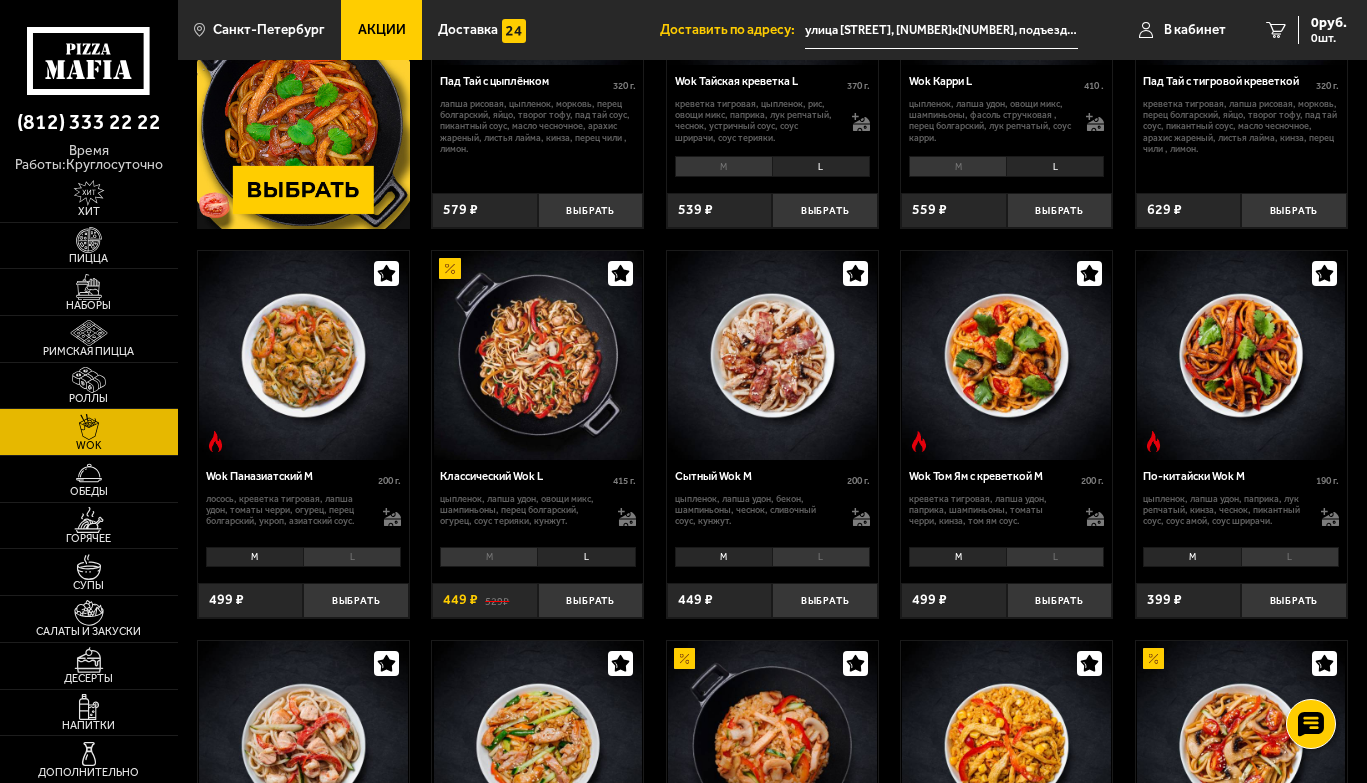 click on "L" at bounding box center [586, 557] 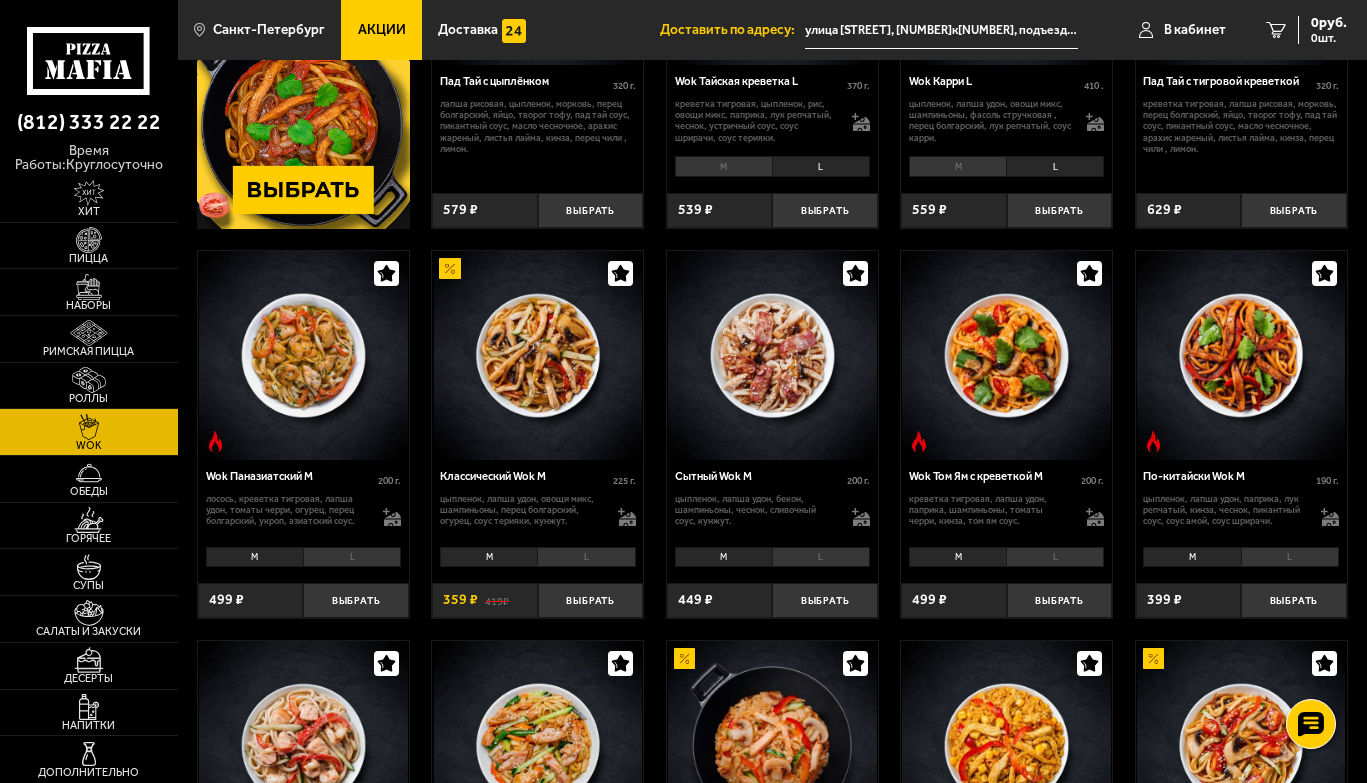 click on "L" at bounding box center (586, 557) 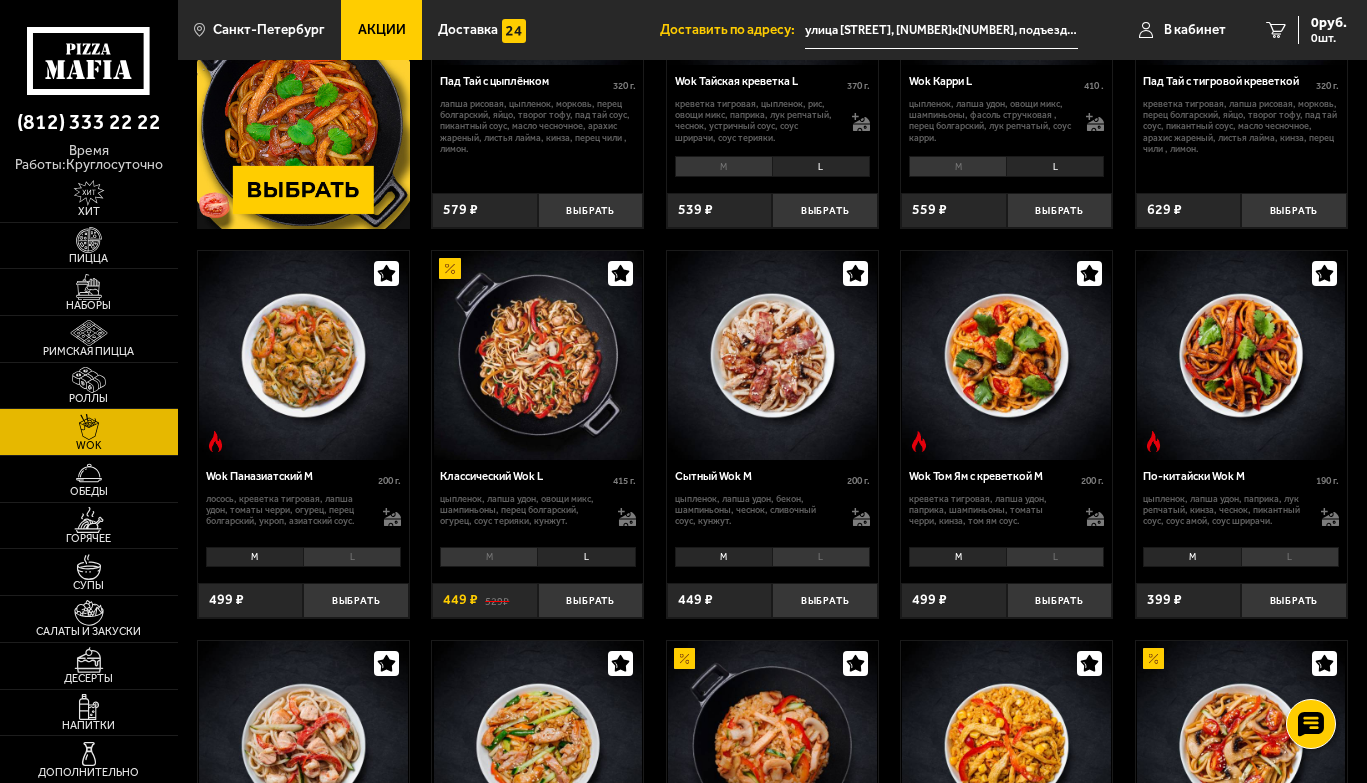 click on "L" at bounding box center [352, 557] 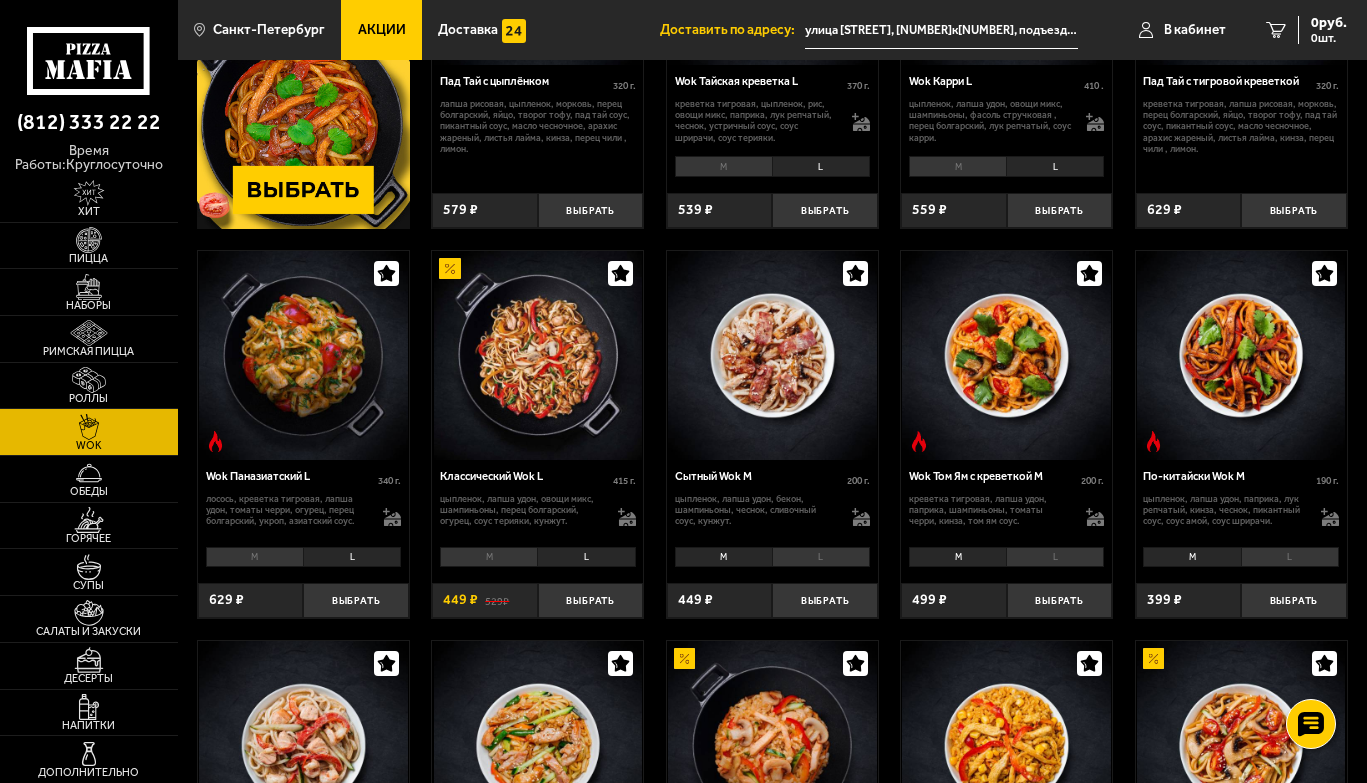 click on "M" at bounding box center (254, 557) 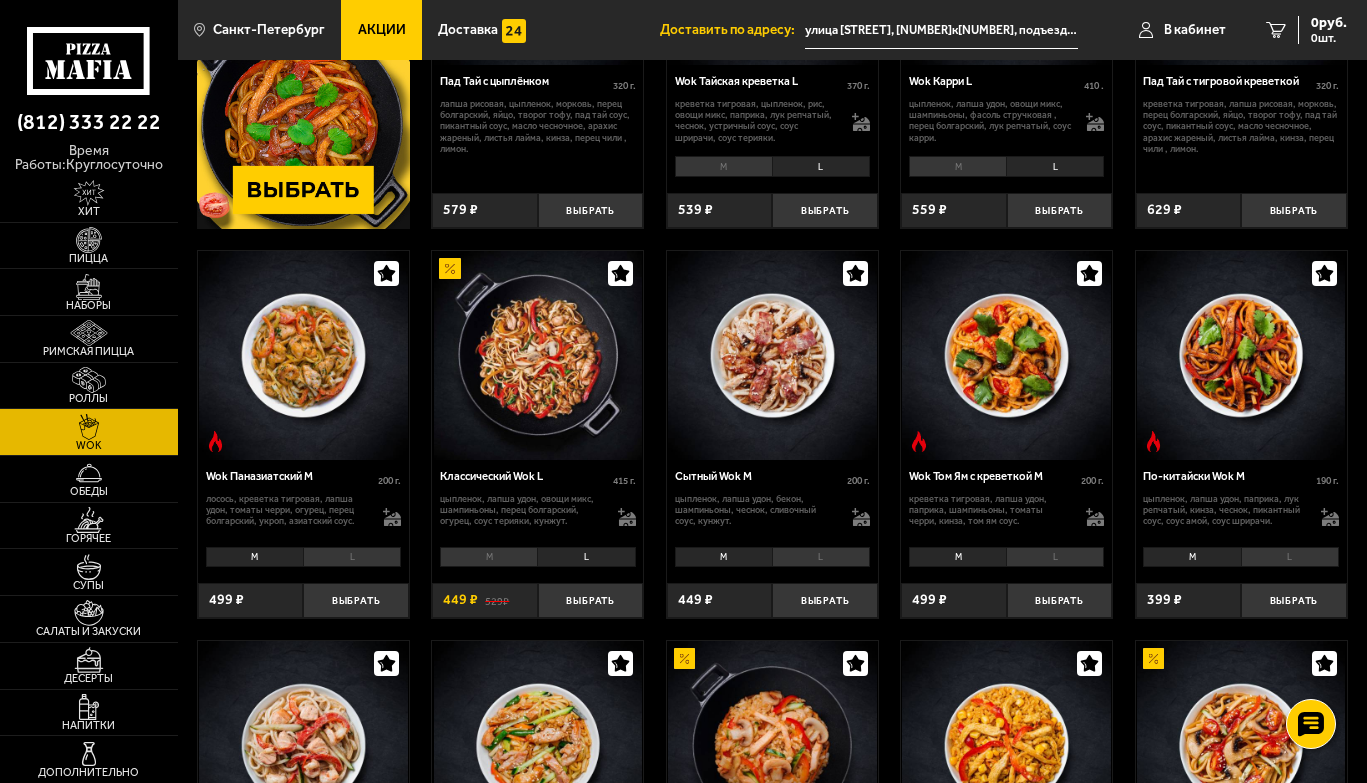 click on "L" at bounding box center (352, 557) 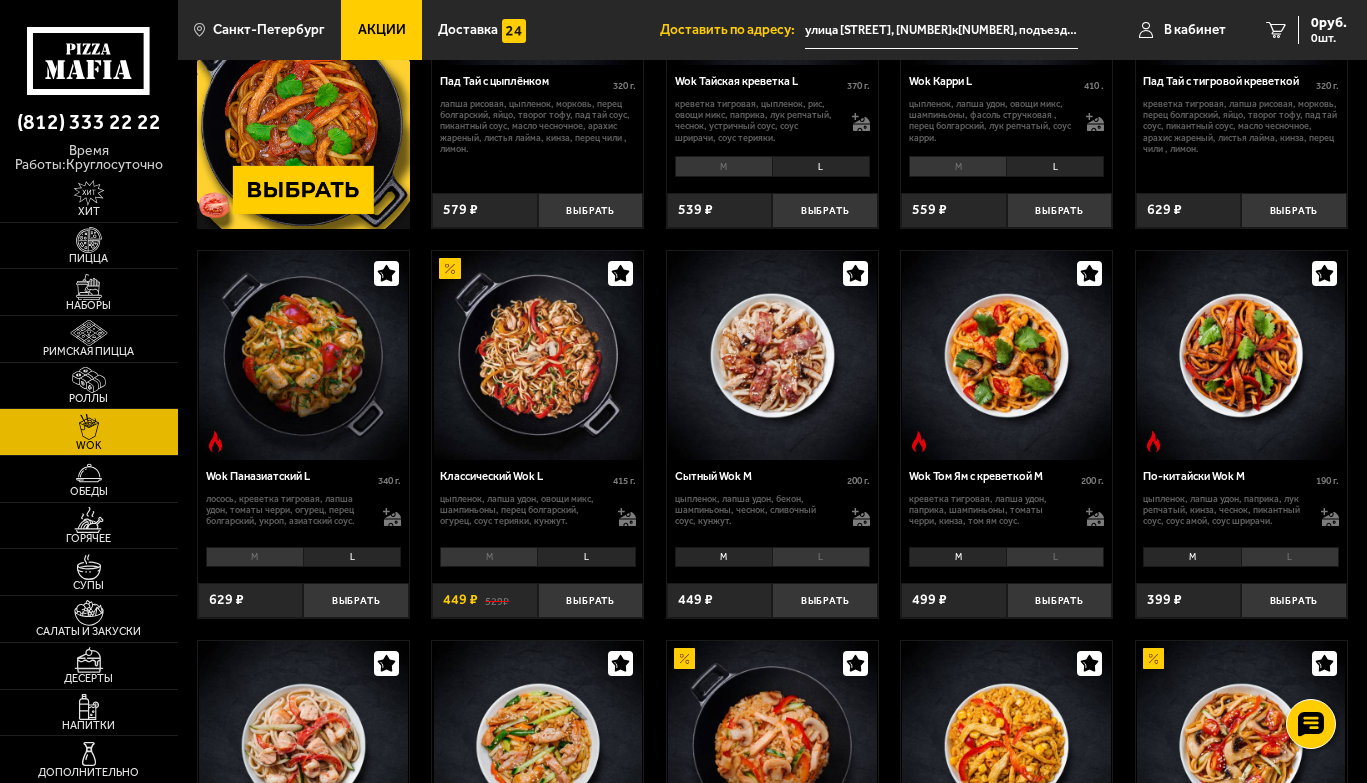 click on "M" at bounding box center (254, 557) 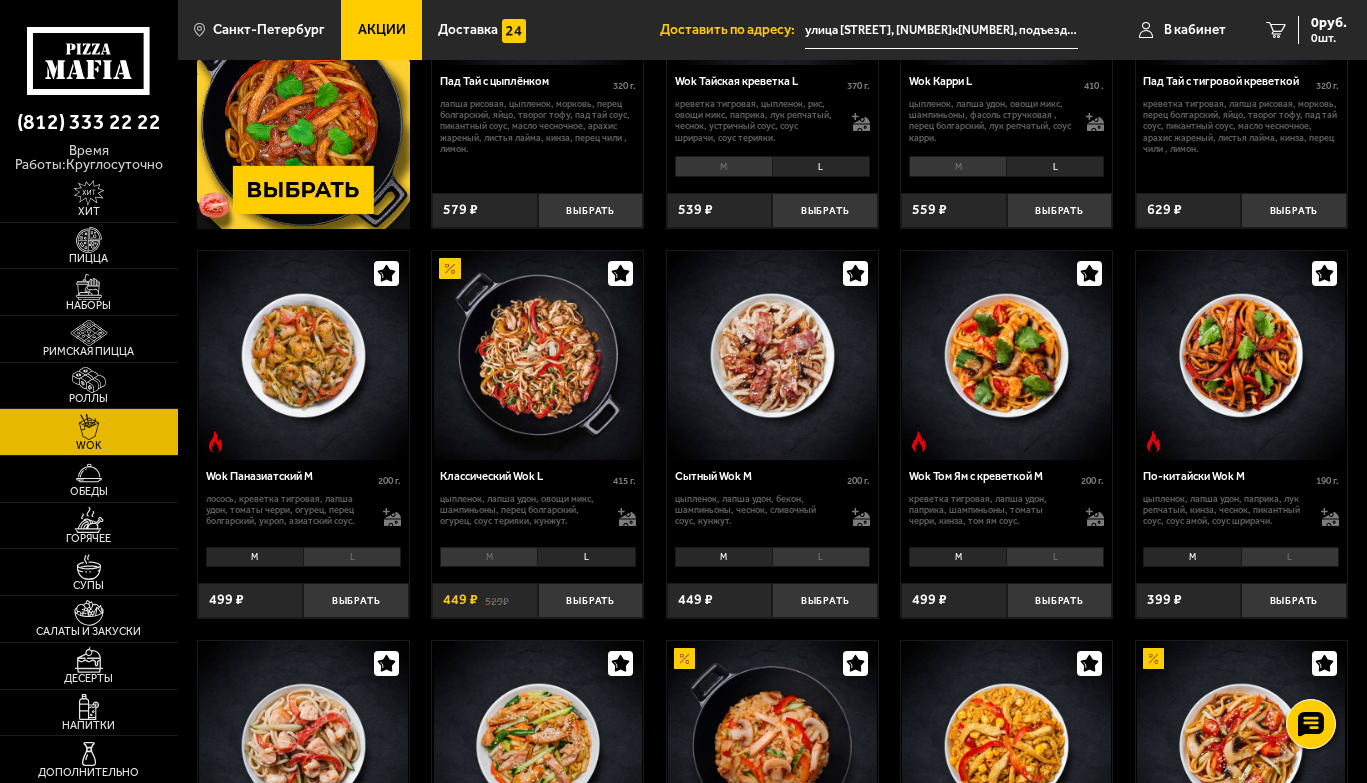 drag, startPoint x: 947, startPoint y: 560, endPoint x: 959, endPoint y: 559, distance: 12.0415945 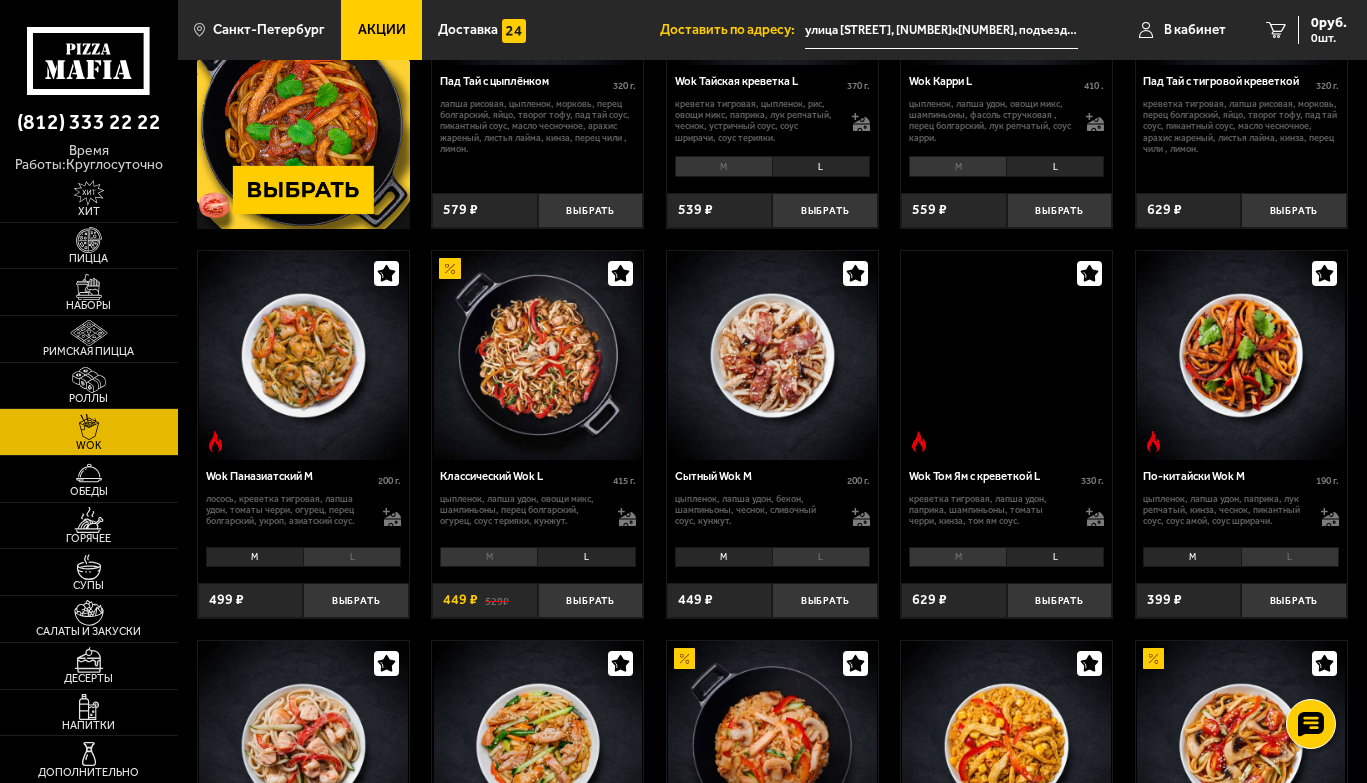 click on "L" at bounding box center [1290, 557] 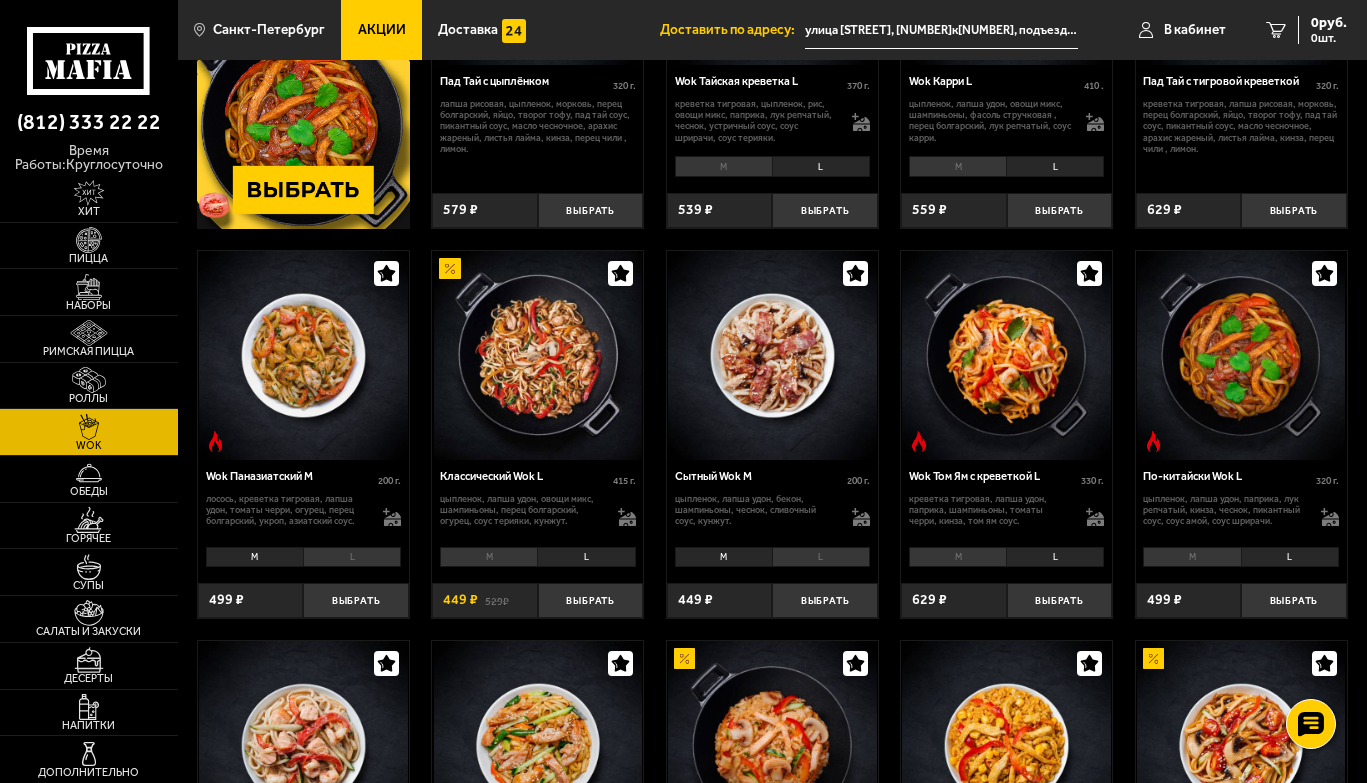 click on "L" at bounding box center (586, 557) 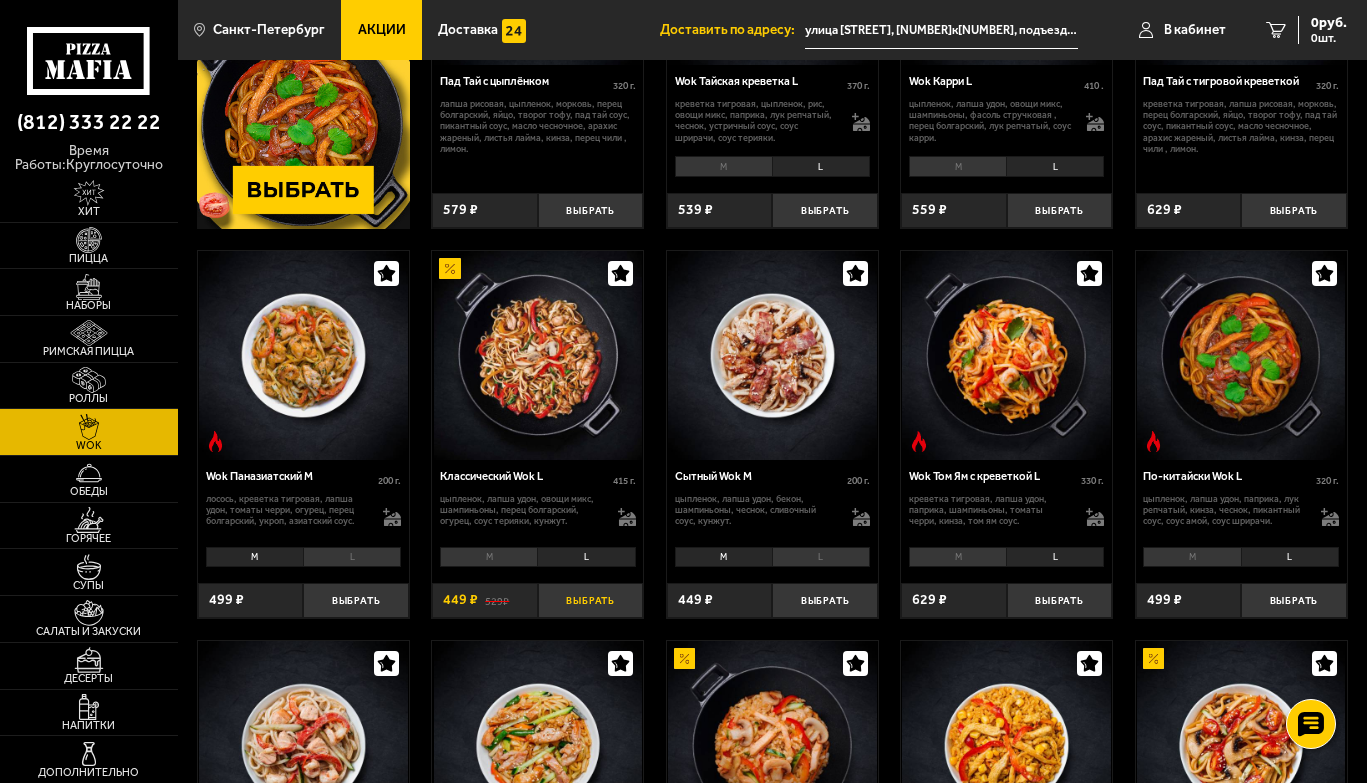 click on "Выбрать" at bounding box center (591, 600) 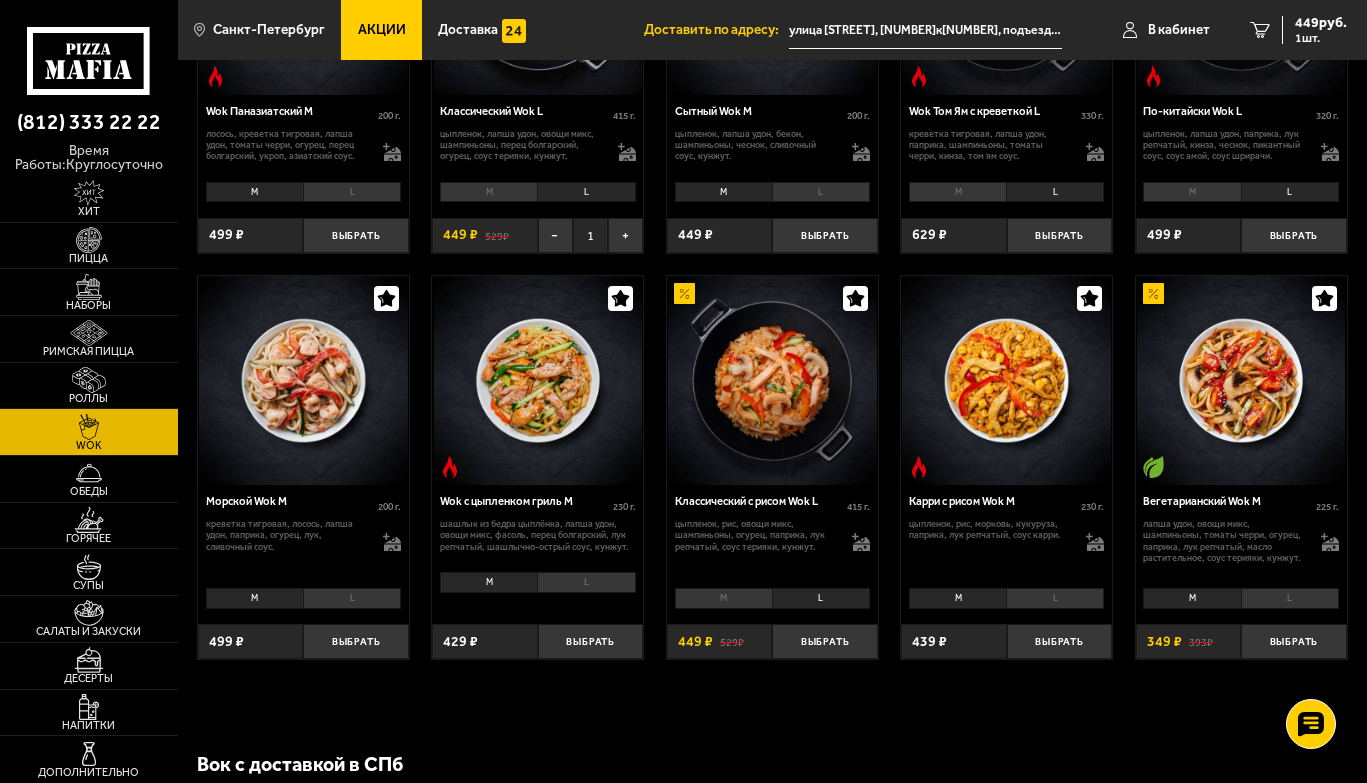 scroll, scrollTop: 700, scrollLeft: 0, axis: vertical 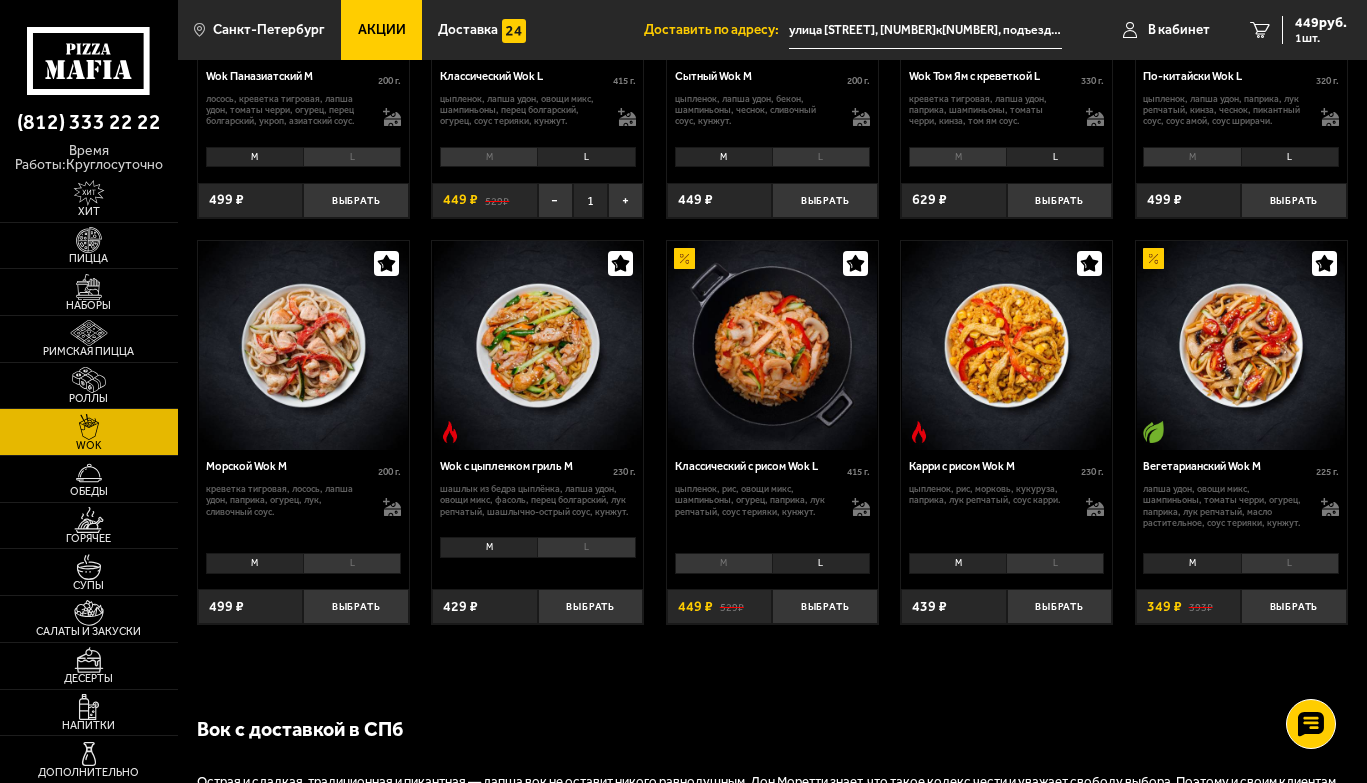 click on "L" at bounding box center [821, 563] 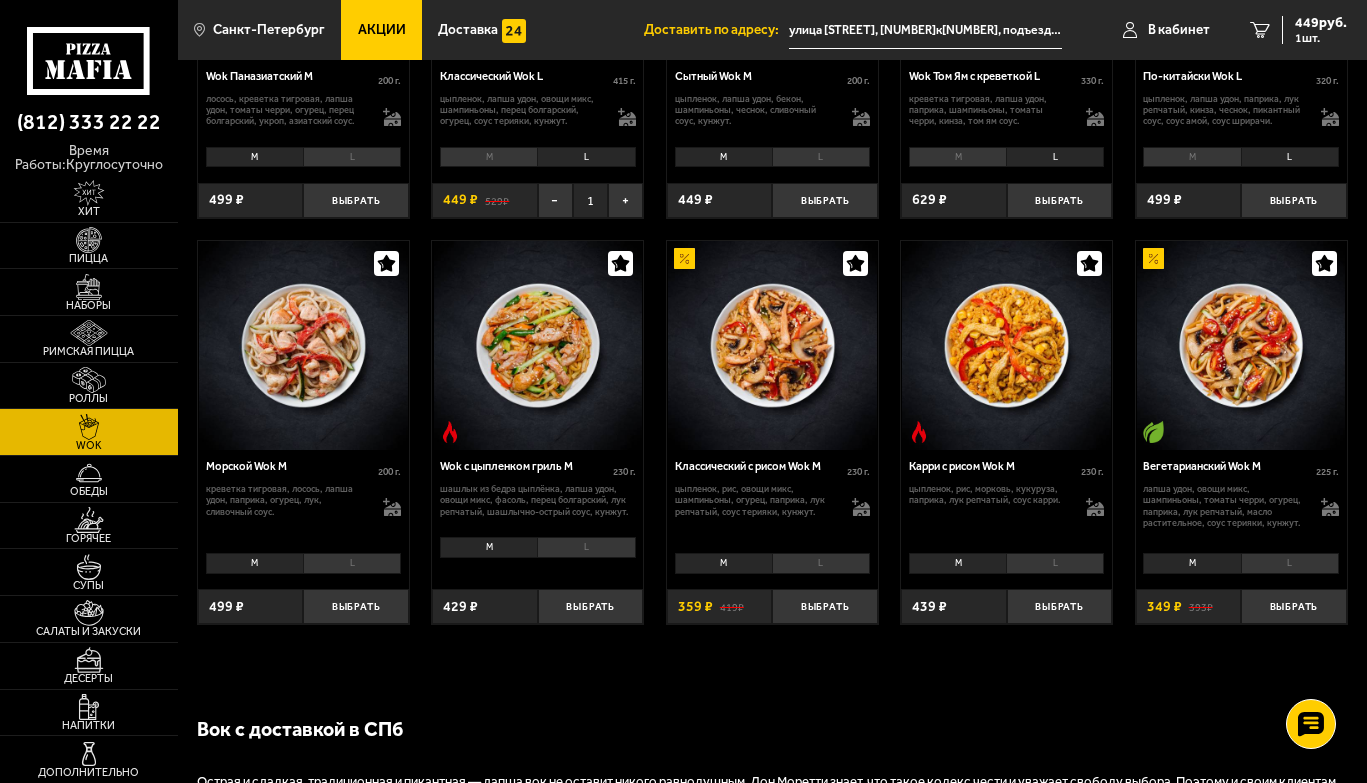 click on "L" at bounding box center [821, 563] 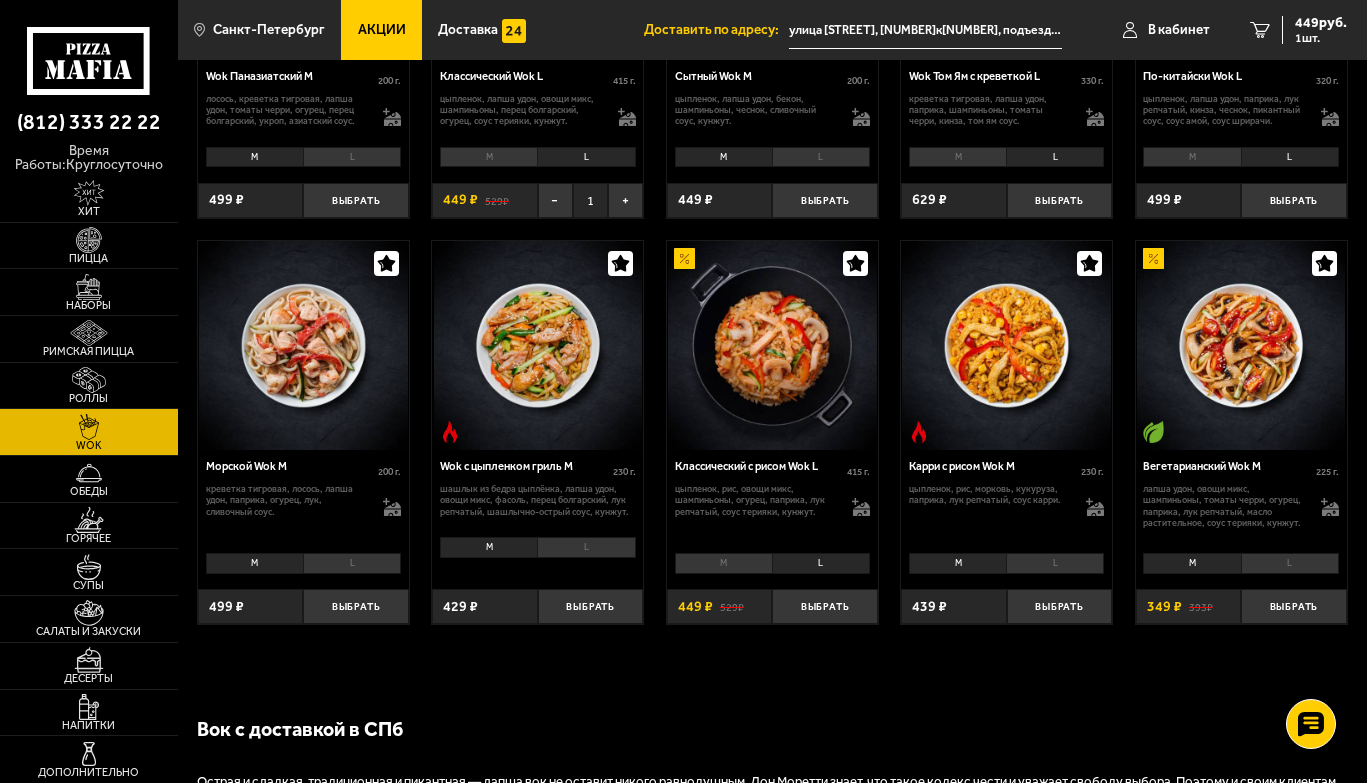 click on "L" at bounding box center (1290, 563) 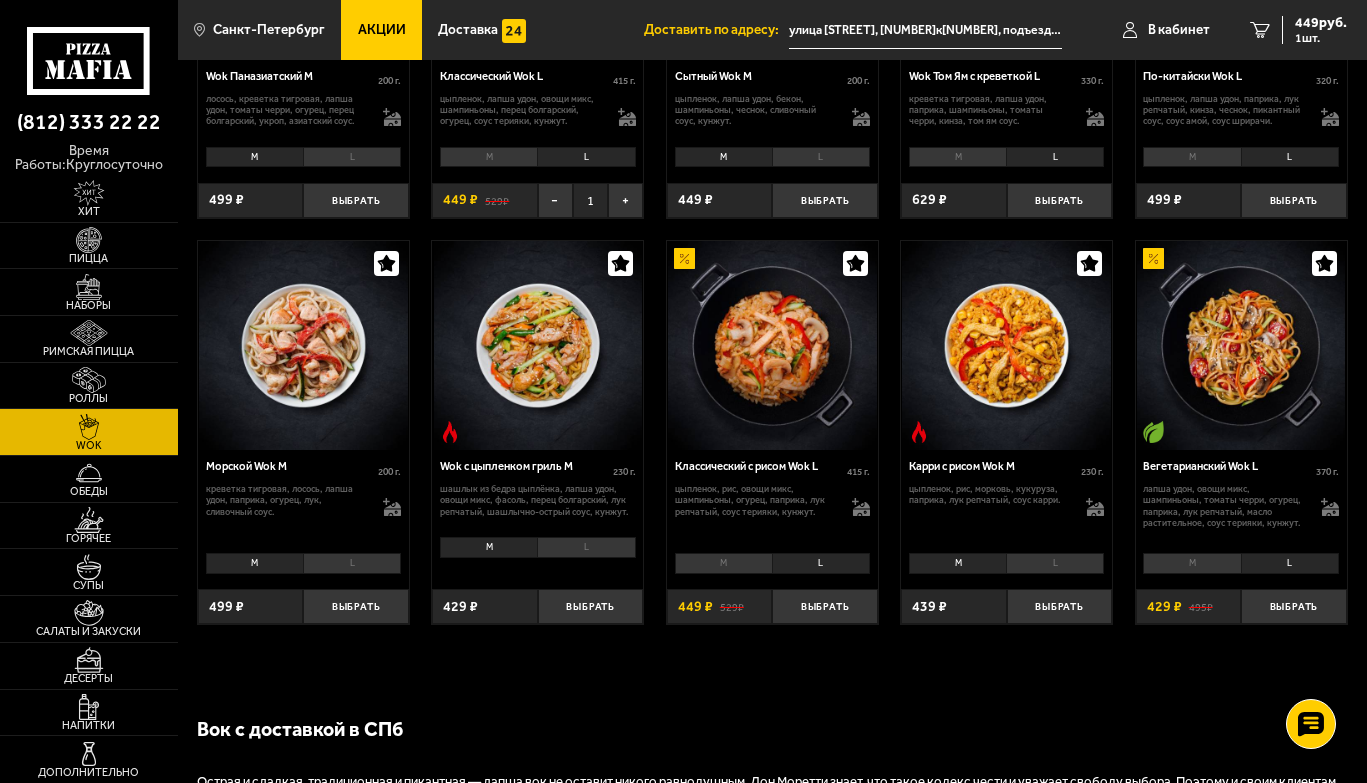 click on "L" at bounding box center (821, 563) 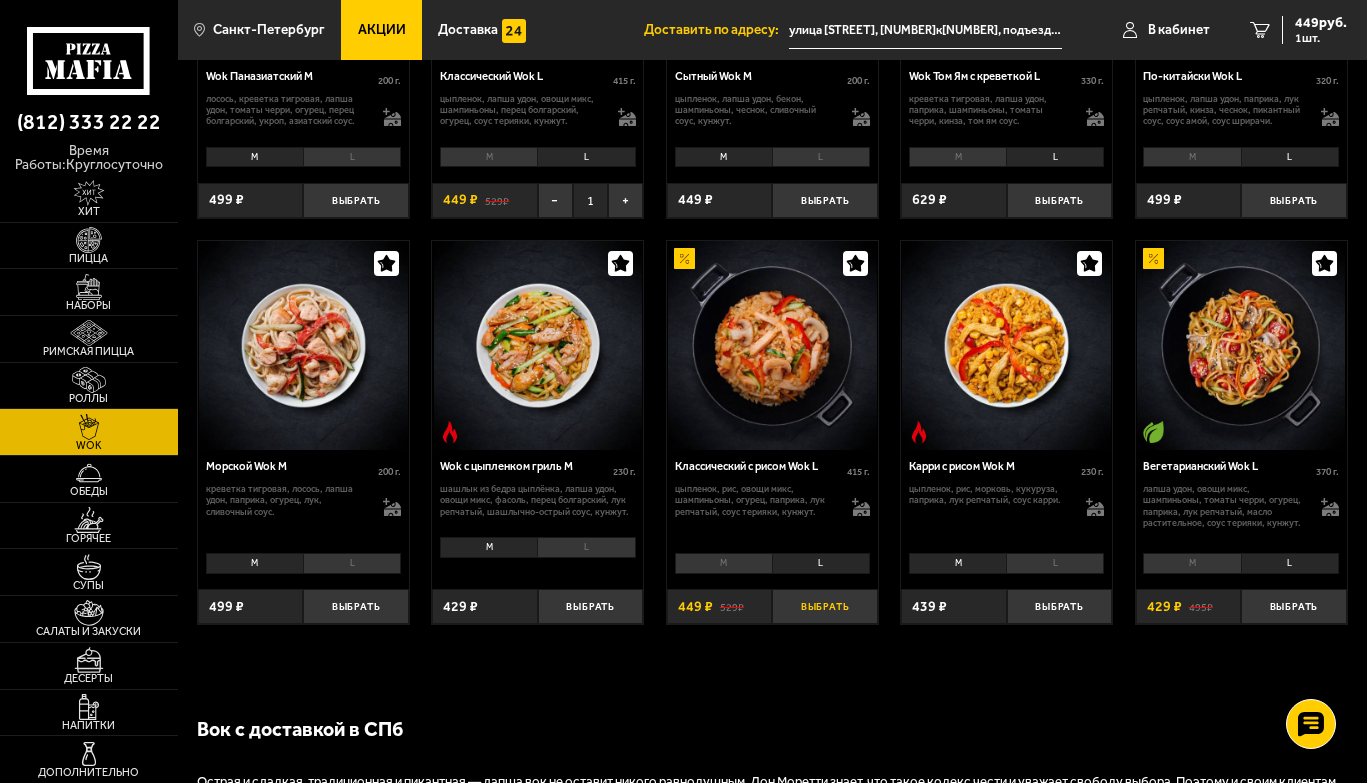 click on "Выбрать" at bounding box center (825, 606) 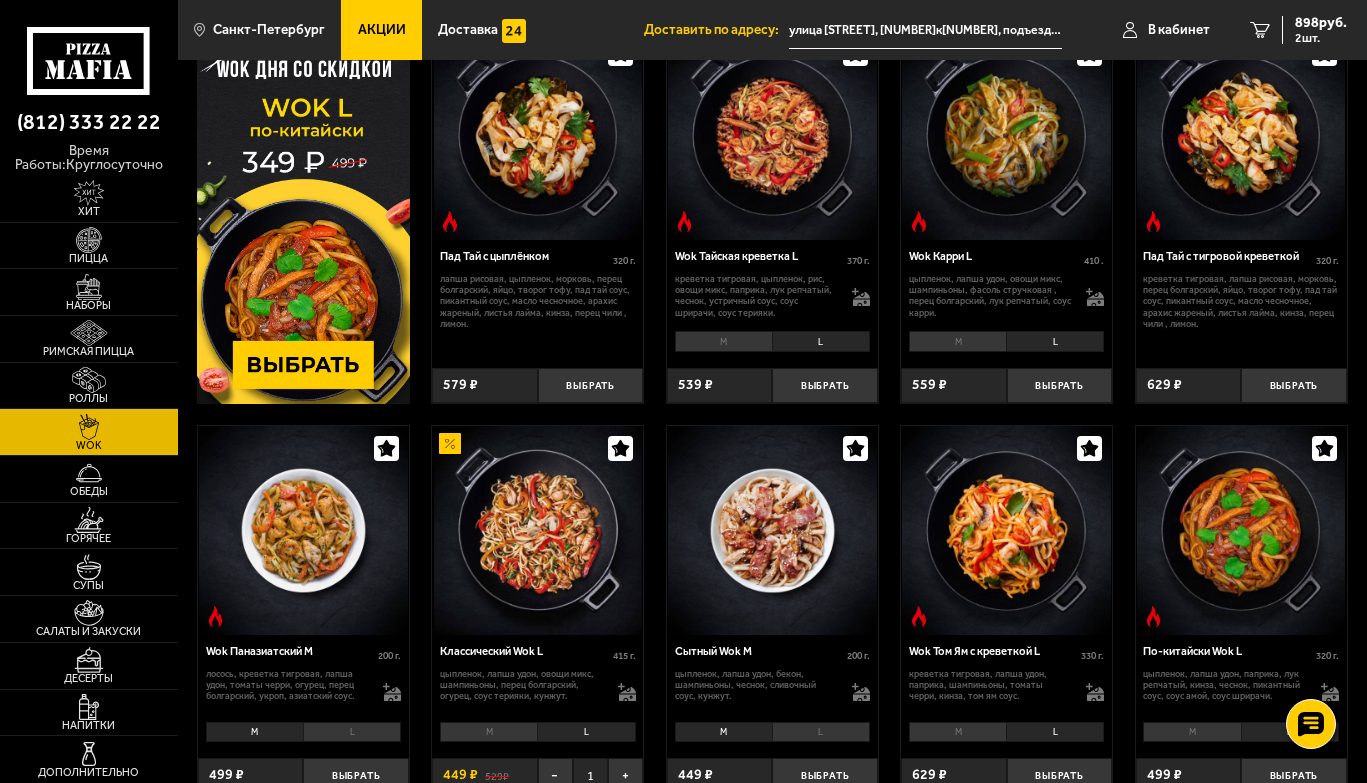 scroll, scrollTop: 0, scrollLeft: 0, axis: both 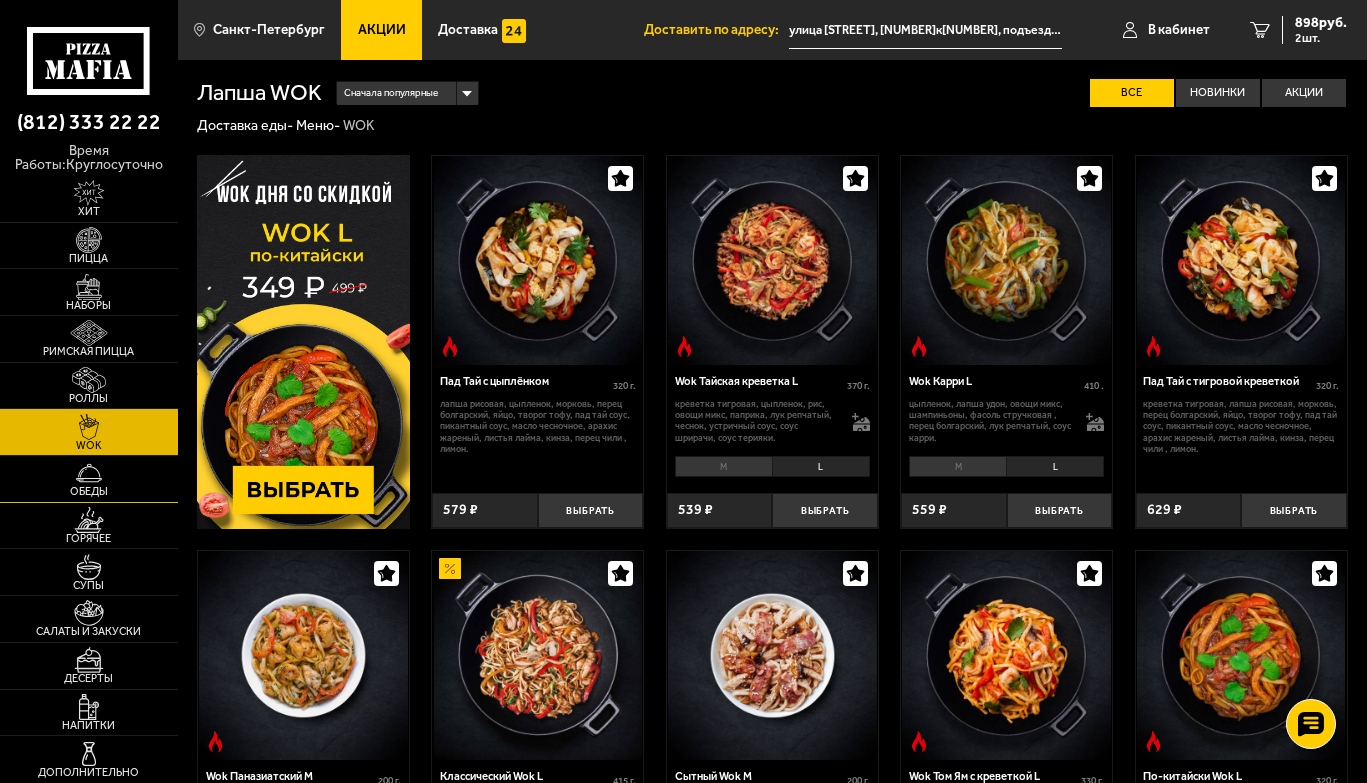 click at bounding box center [89, 473] 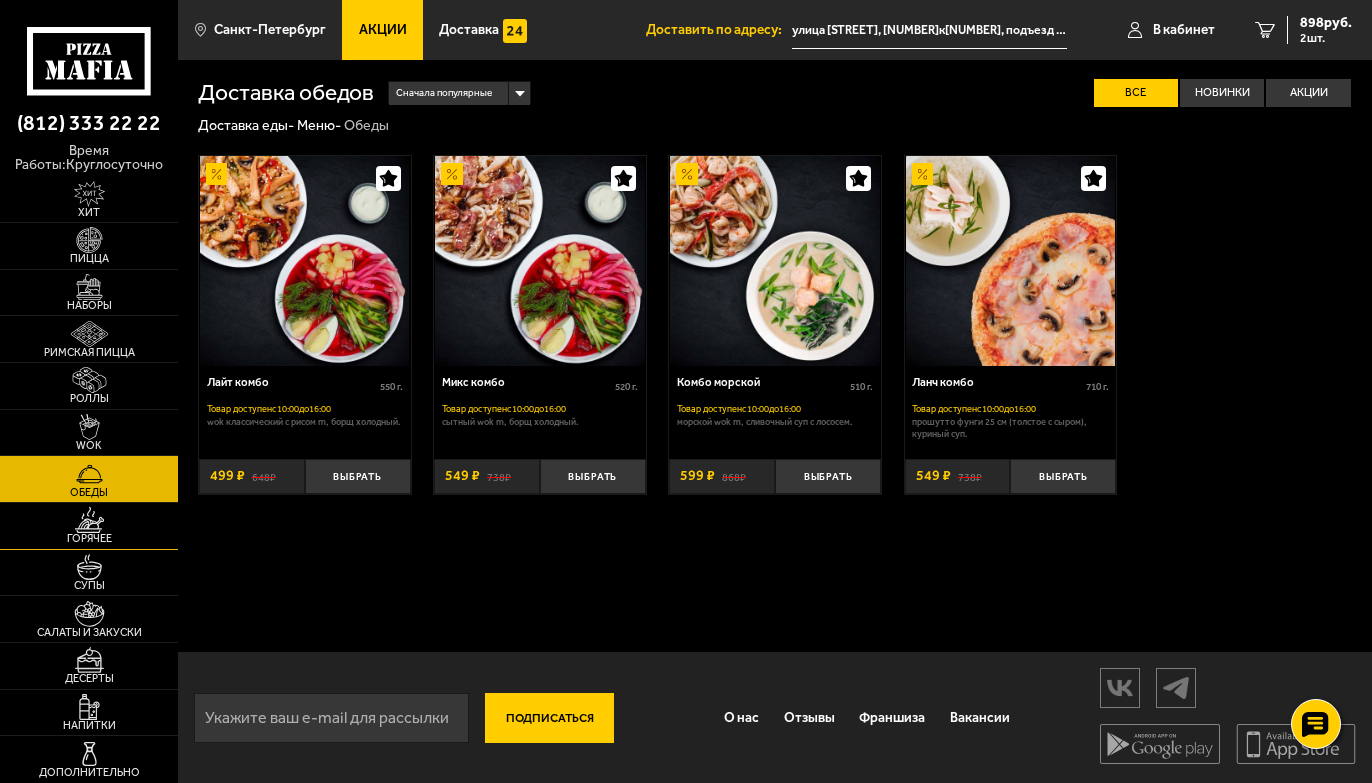 click at bounding box center (89, 520) 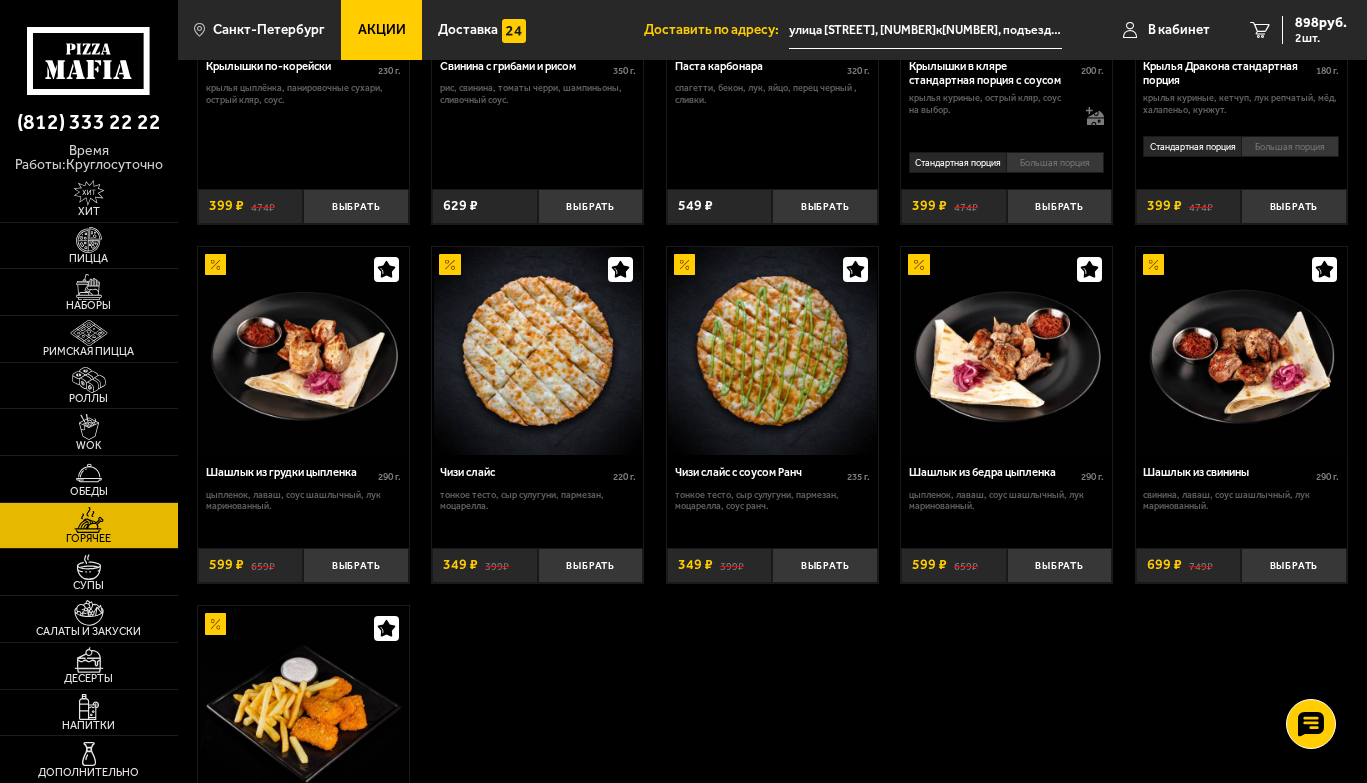 scroll, scrollTop: 1000, scrollLeft: 0, axis: vertical 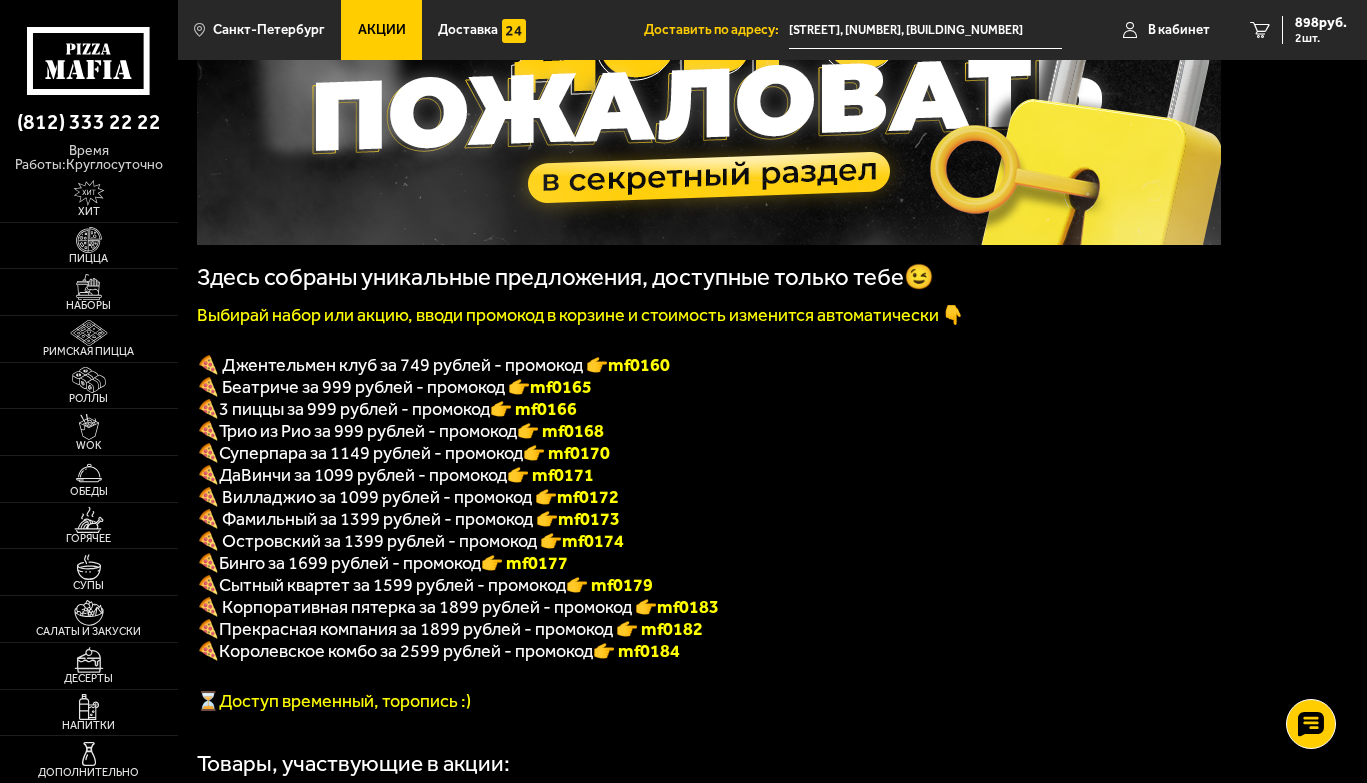 click on "mf0160" at bounding box center [639, 365] 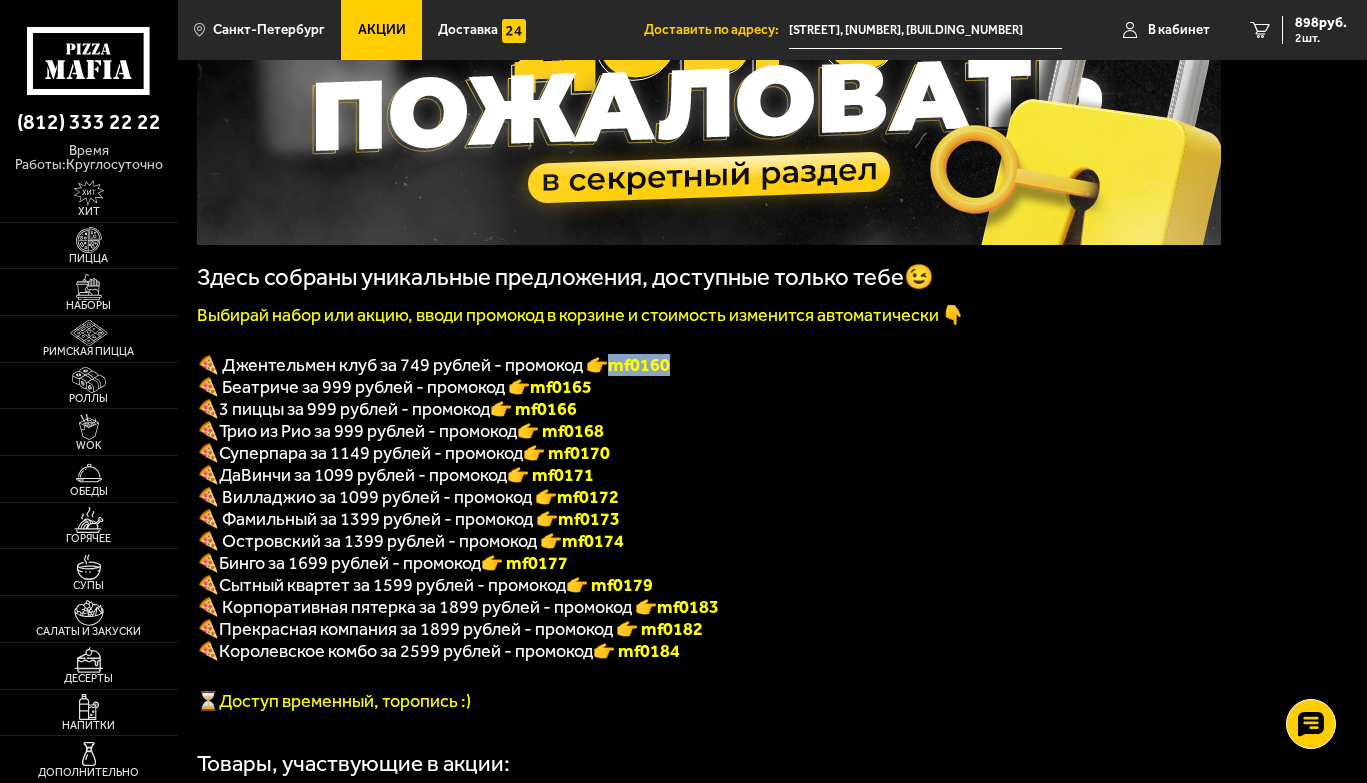drag, startPoint x: 682, startPoint y: 372, endPoint x: 621, endPoint y: 373, distance: 61.008198 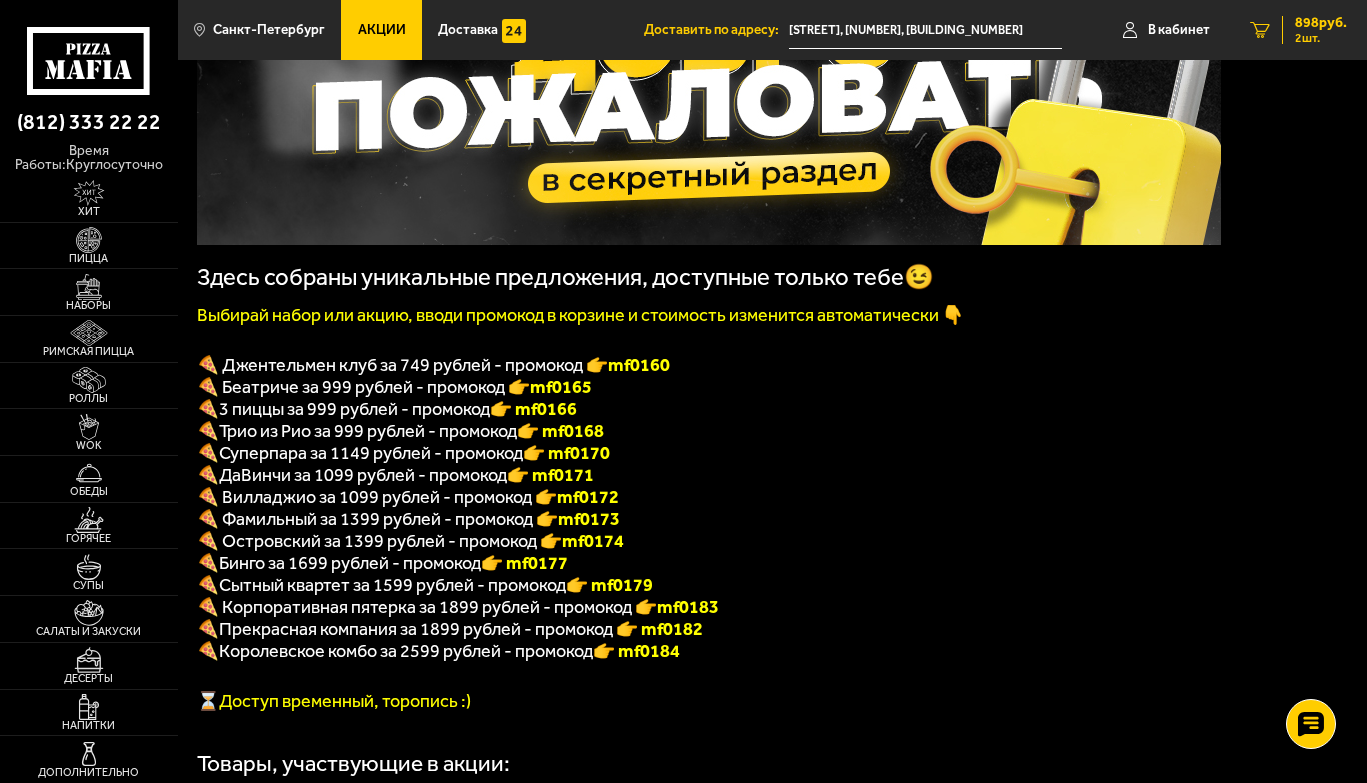 click on "2  шт." at bounding box center [1321, 38] 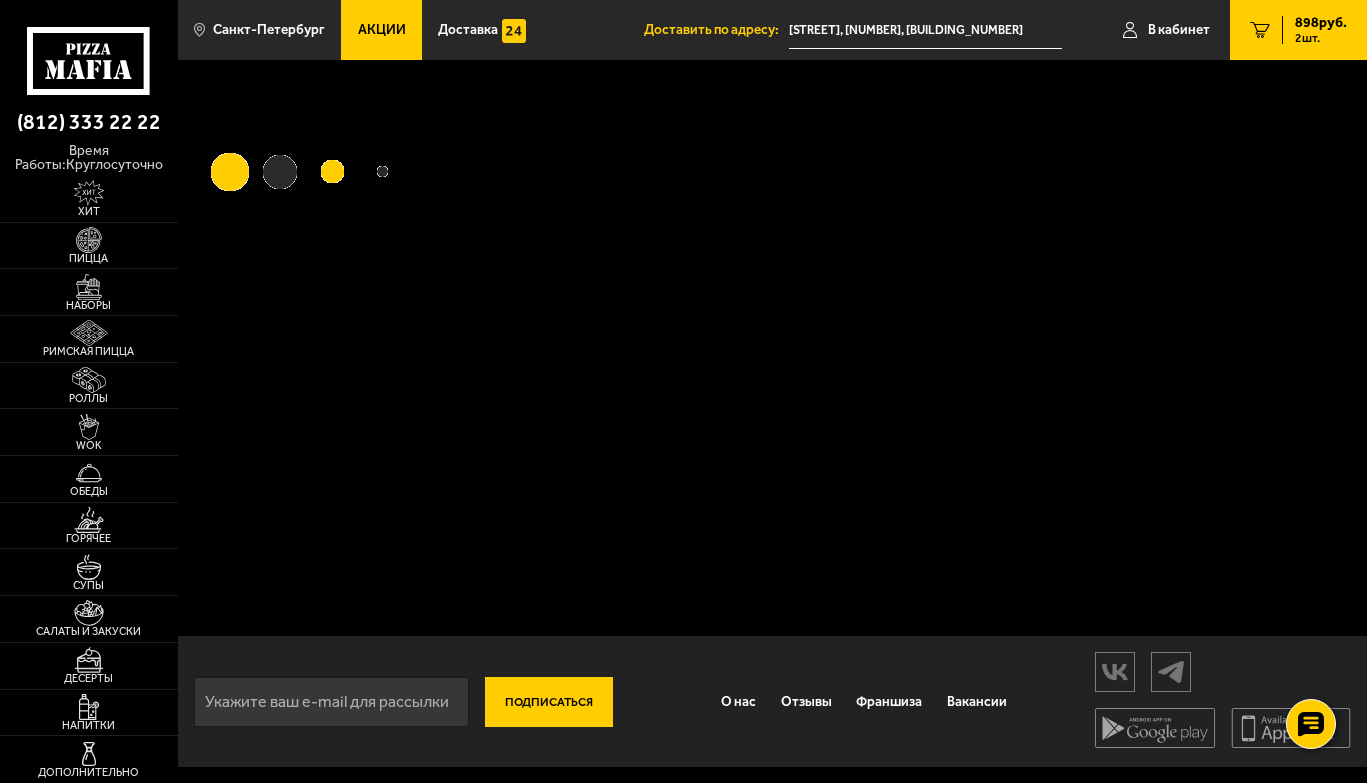 scroll, scrollTop: 0, scrollLeft: 0, axis: both 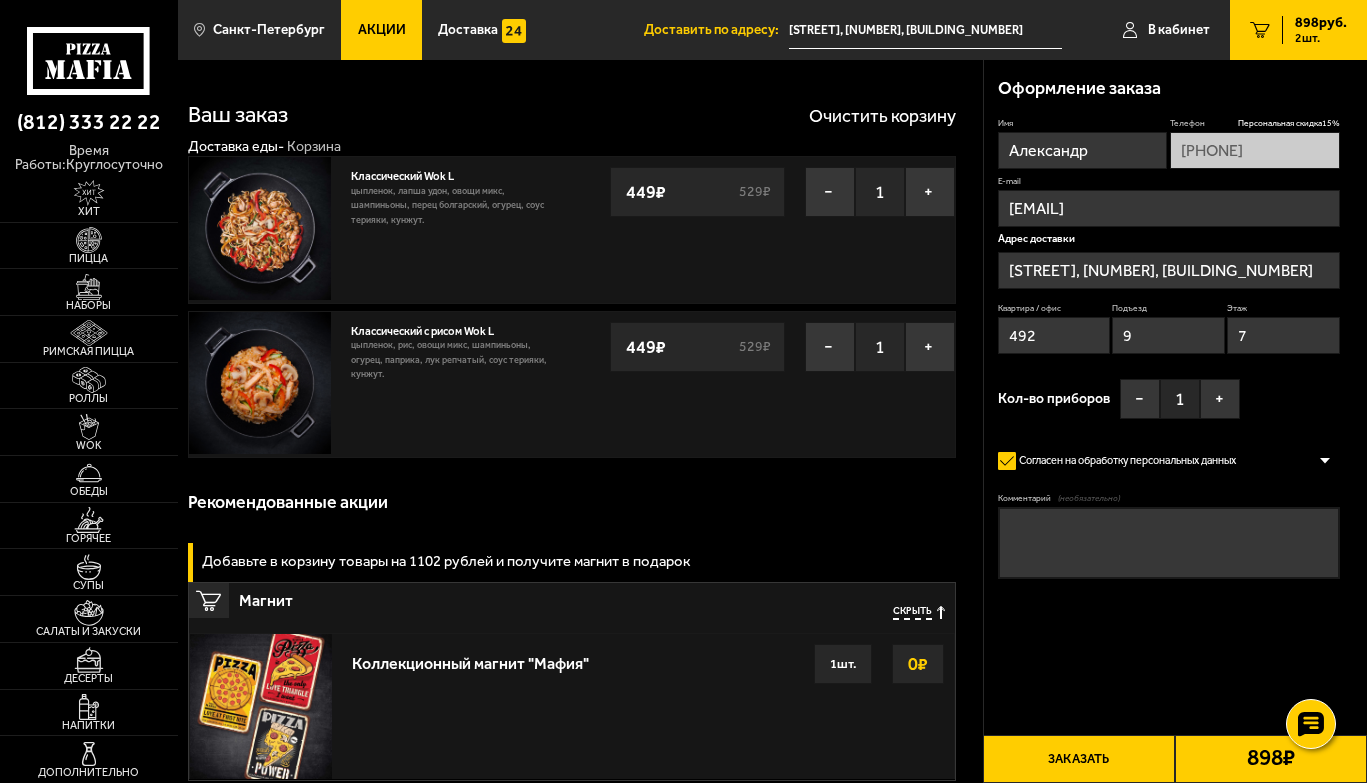 type on "[STREET], [NUMBER]" 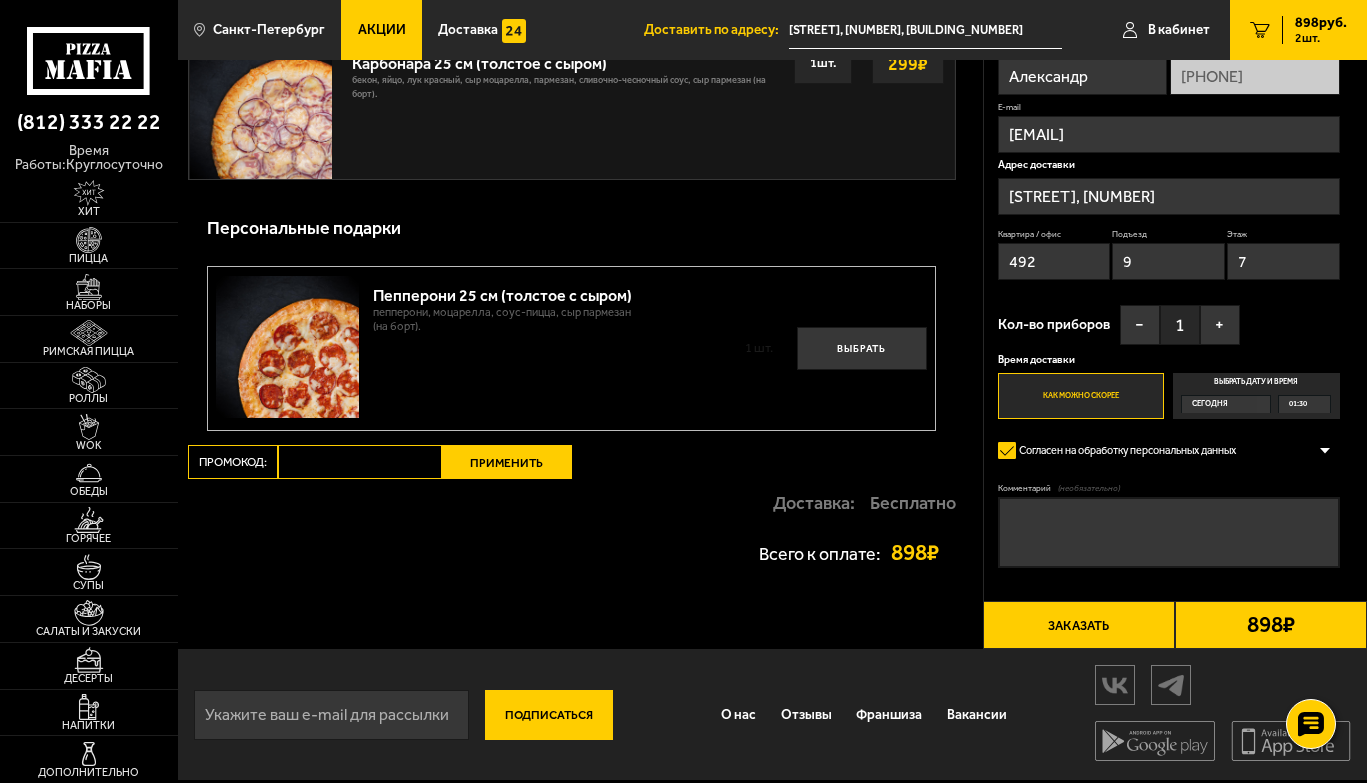 scroll, scrollTop: 1158, scrollLeft: 0, axis: vertical 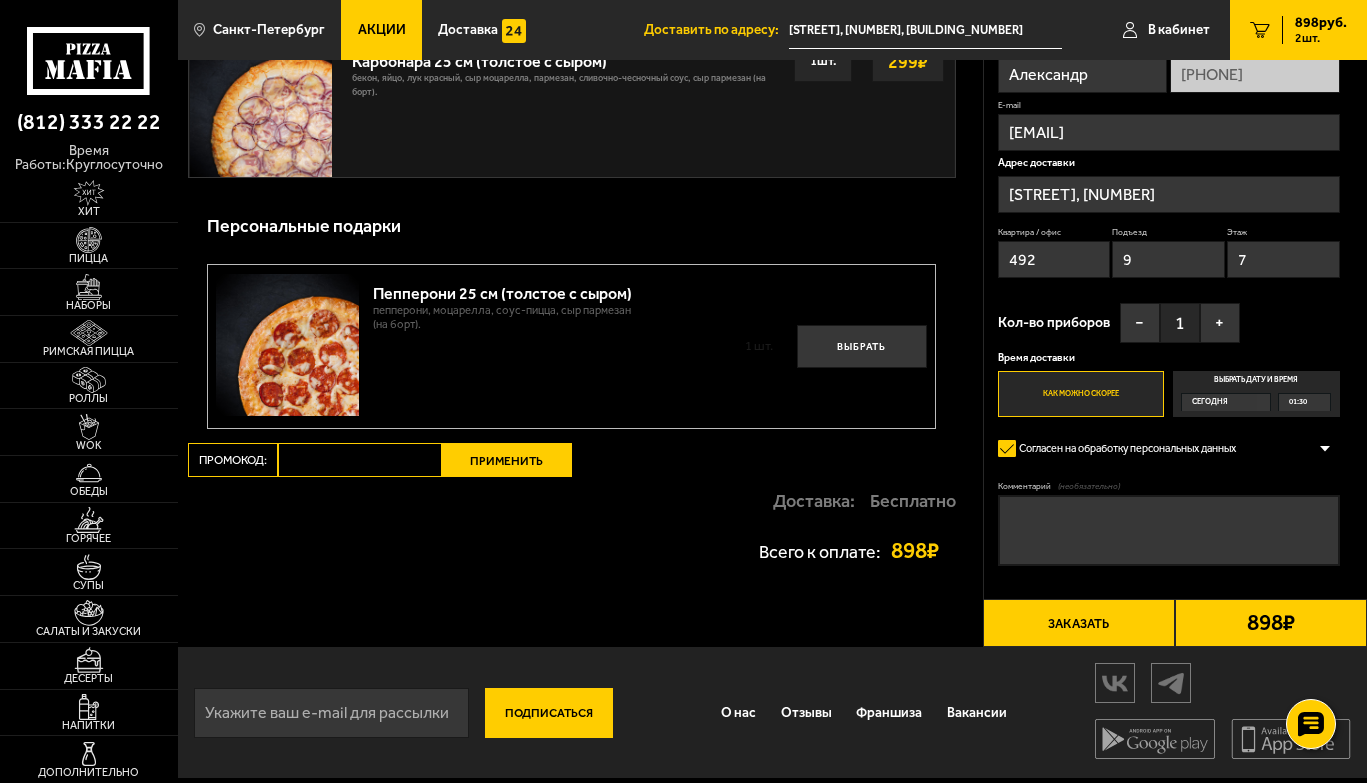 click on "Промокод:" at bounding box center (360, 460) 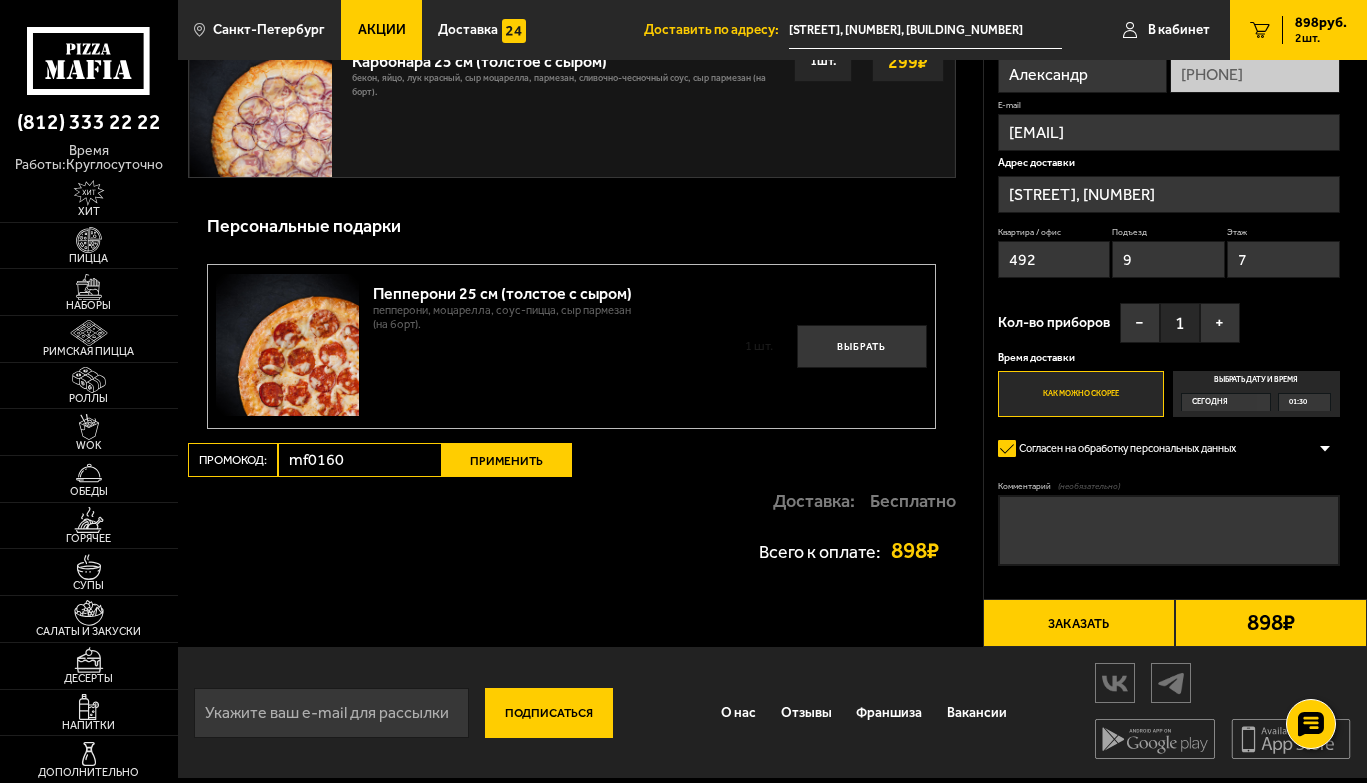 type on "mf0160" 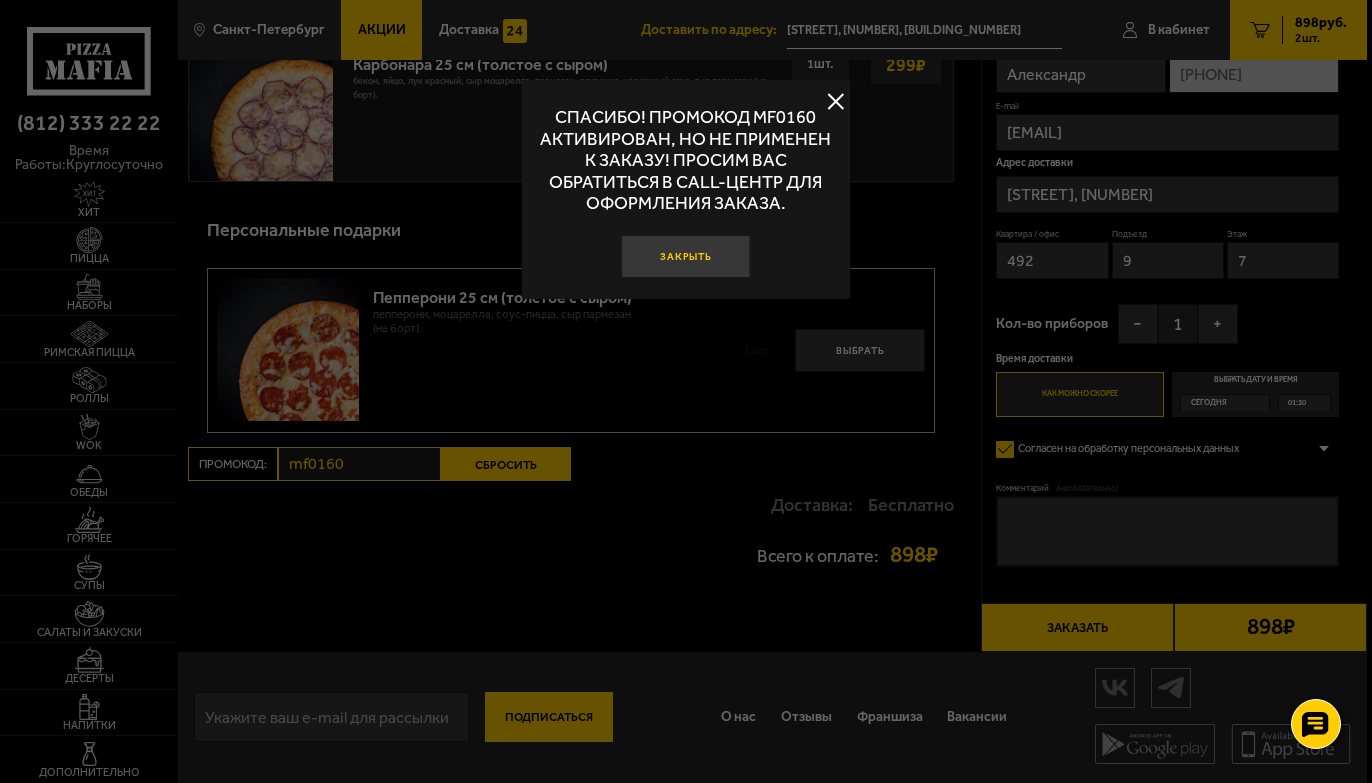 click on "Закрыть" at bounding box center [686, 256] 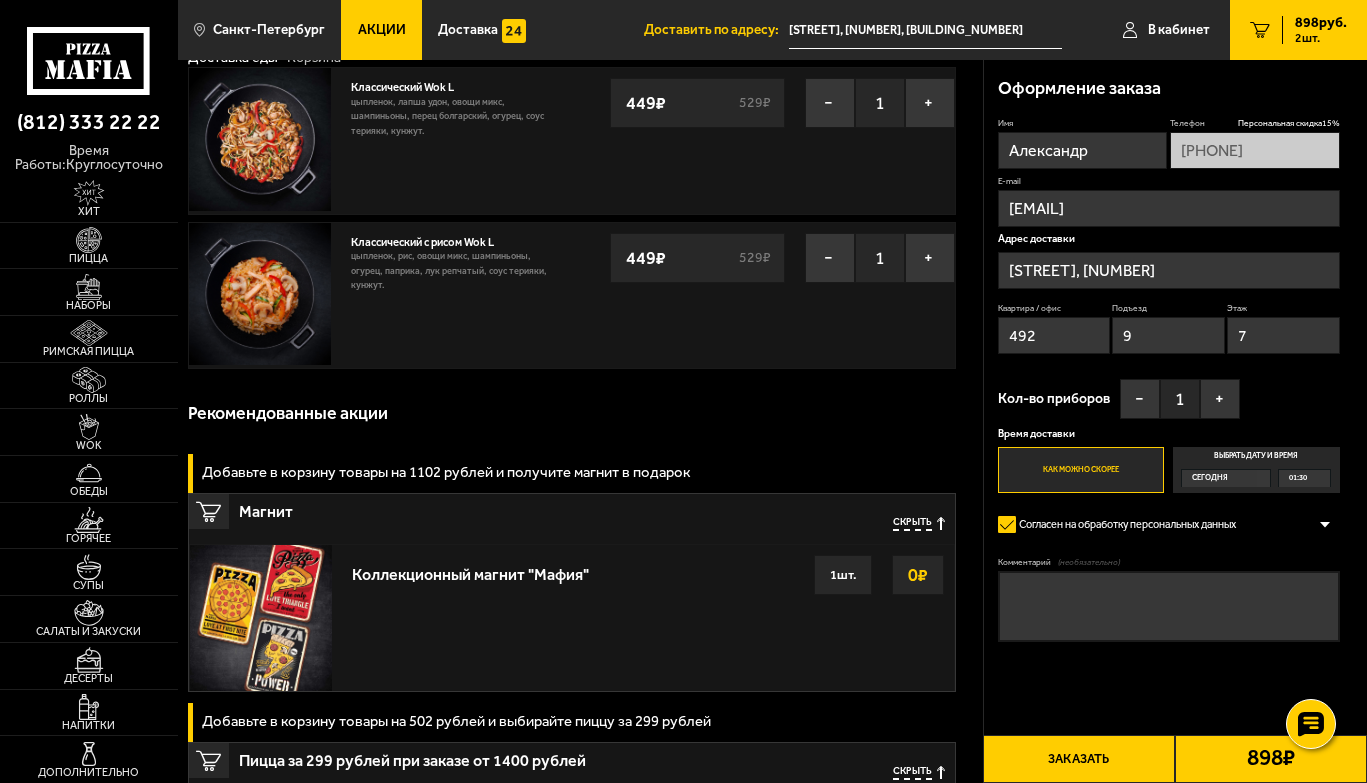 scroll, scrollTop: 0, scrollLeft: 0, axis: both 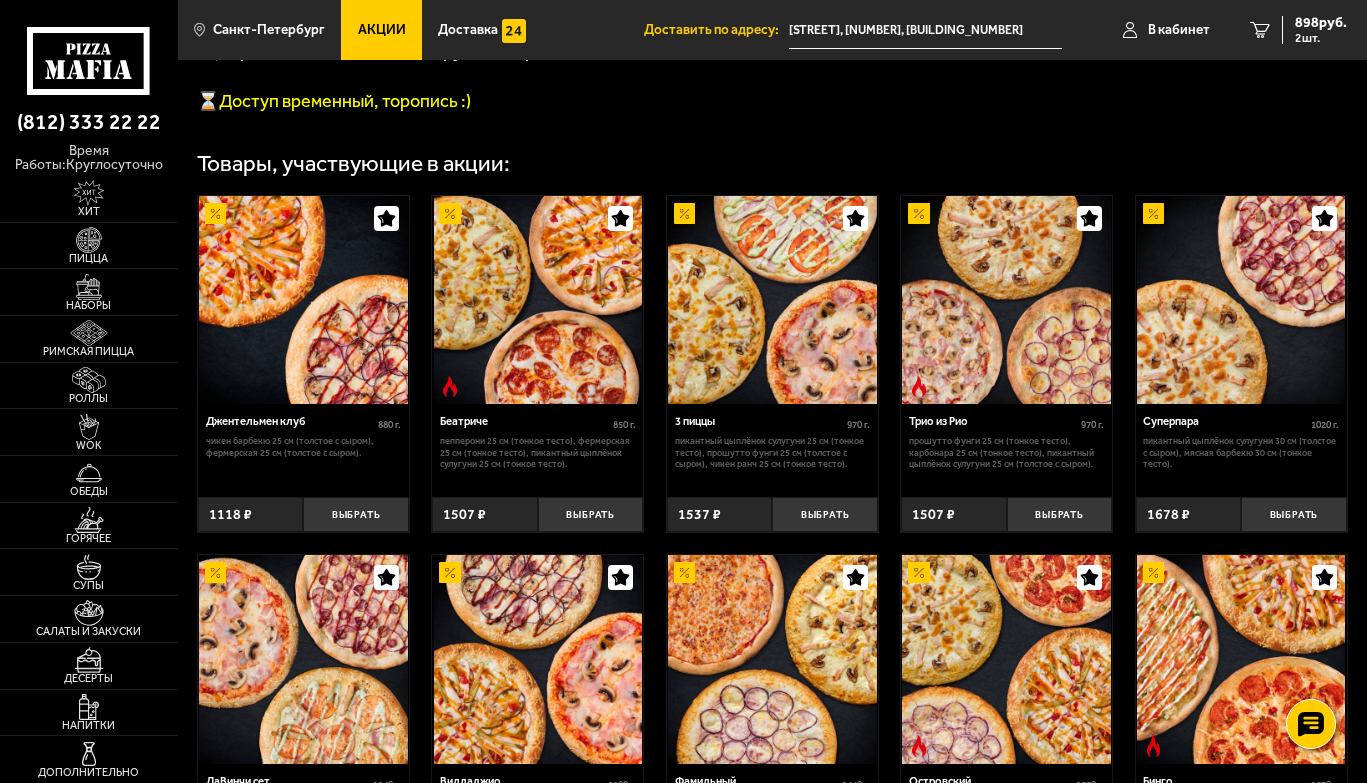 click at bounding box center [303, 300] 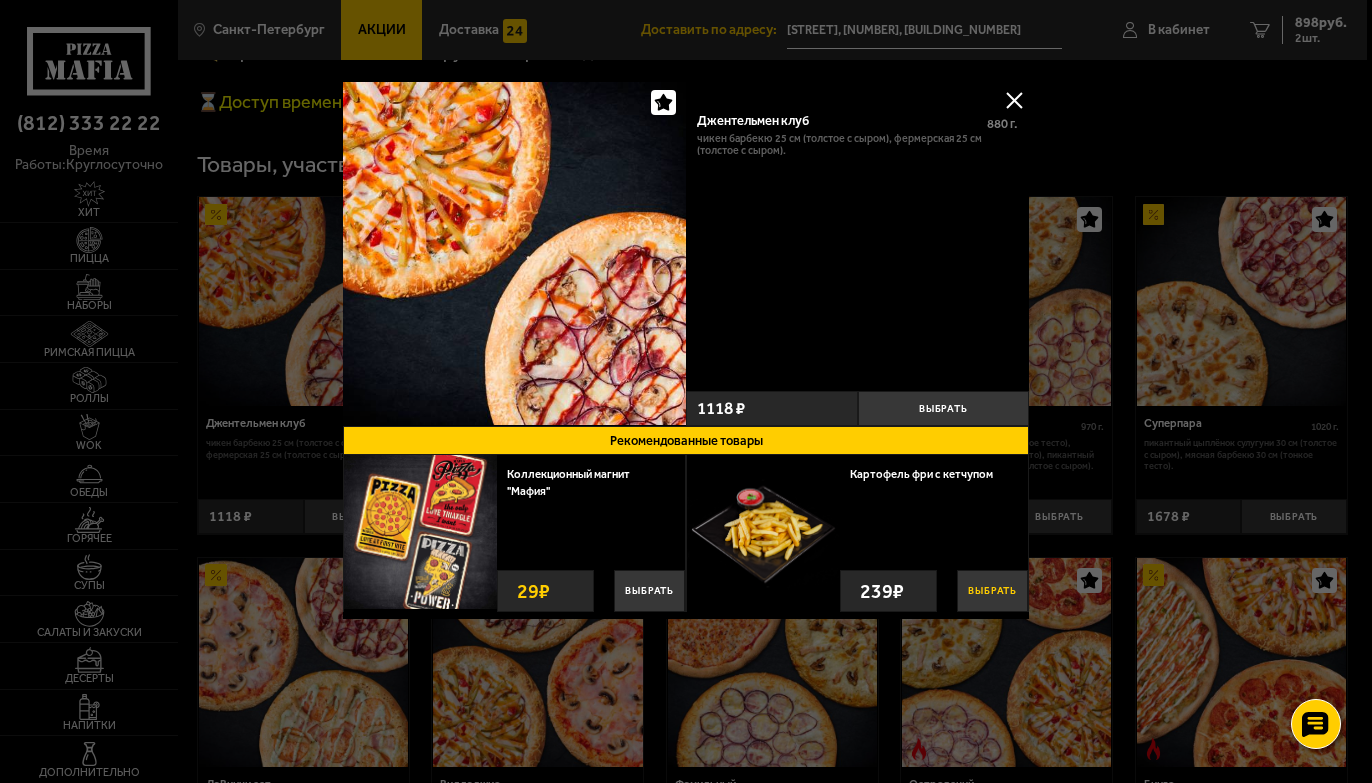 click on "Выбрать" at bounding box center [992, 591] 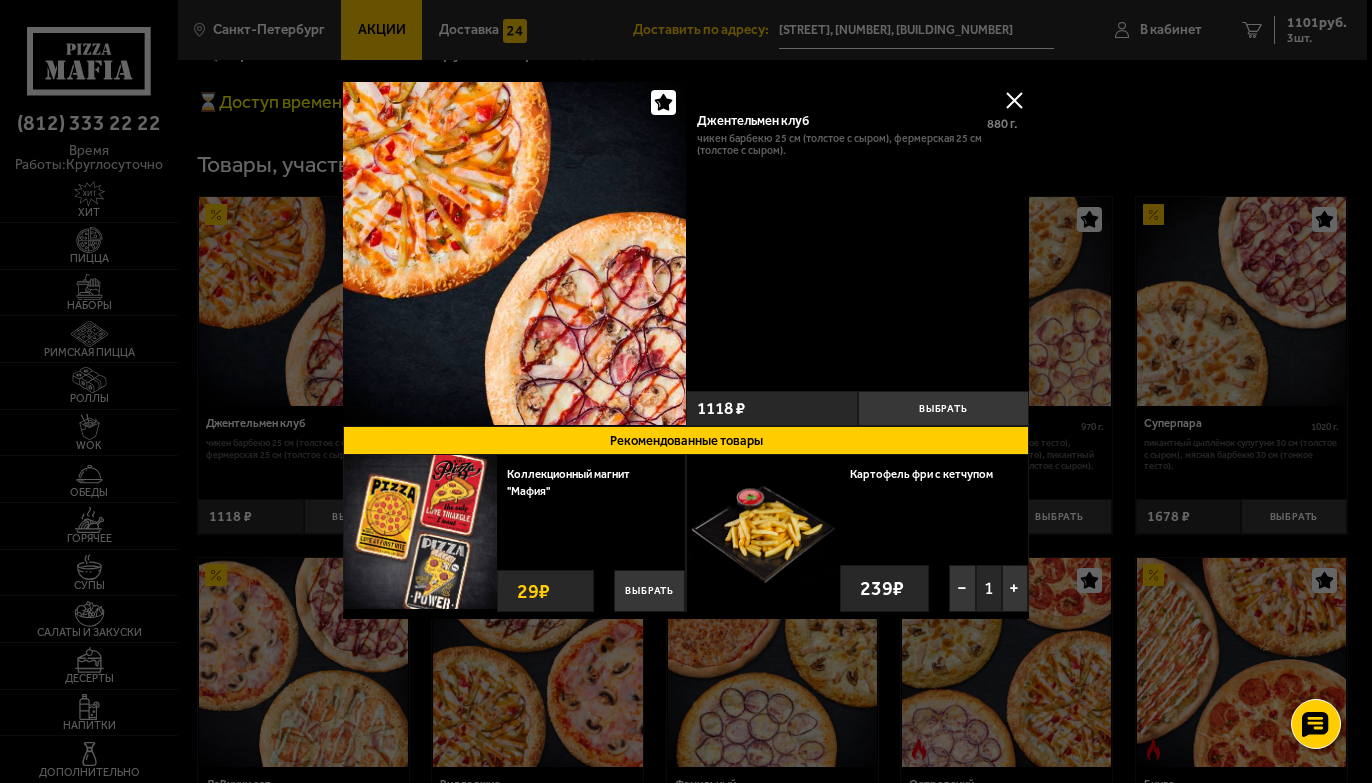 click at bounding box center (1014, 100) 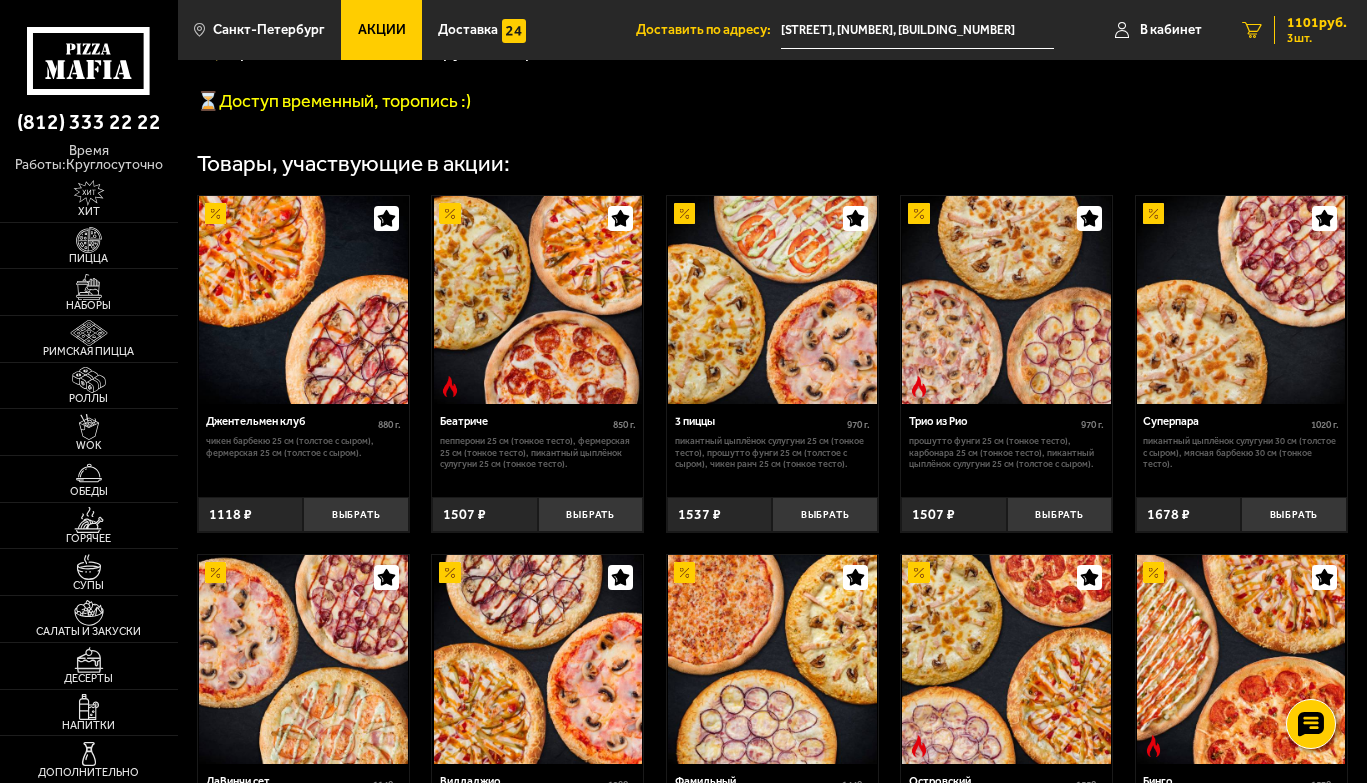 click on "1101  руб." at bounding box center (1317, 23) 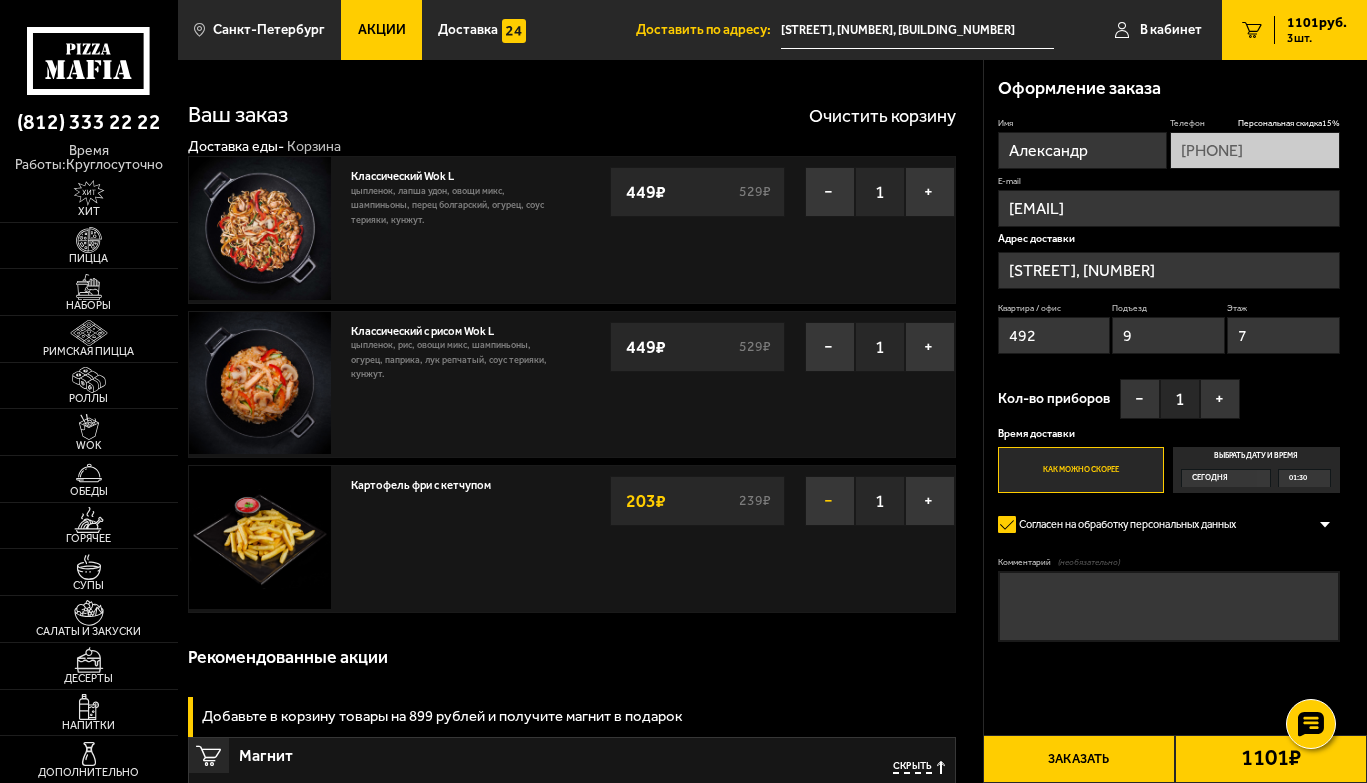 click on "−" at bounding box center (830, 501) 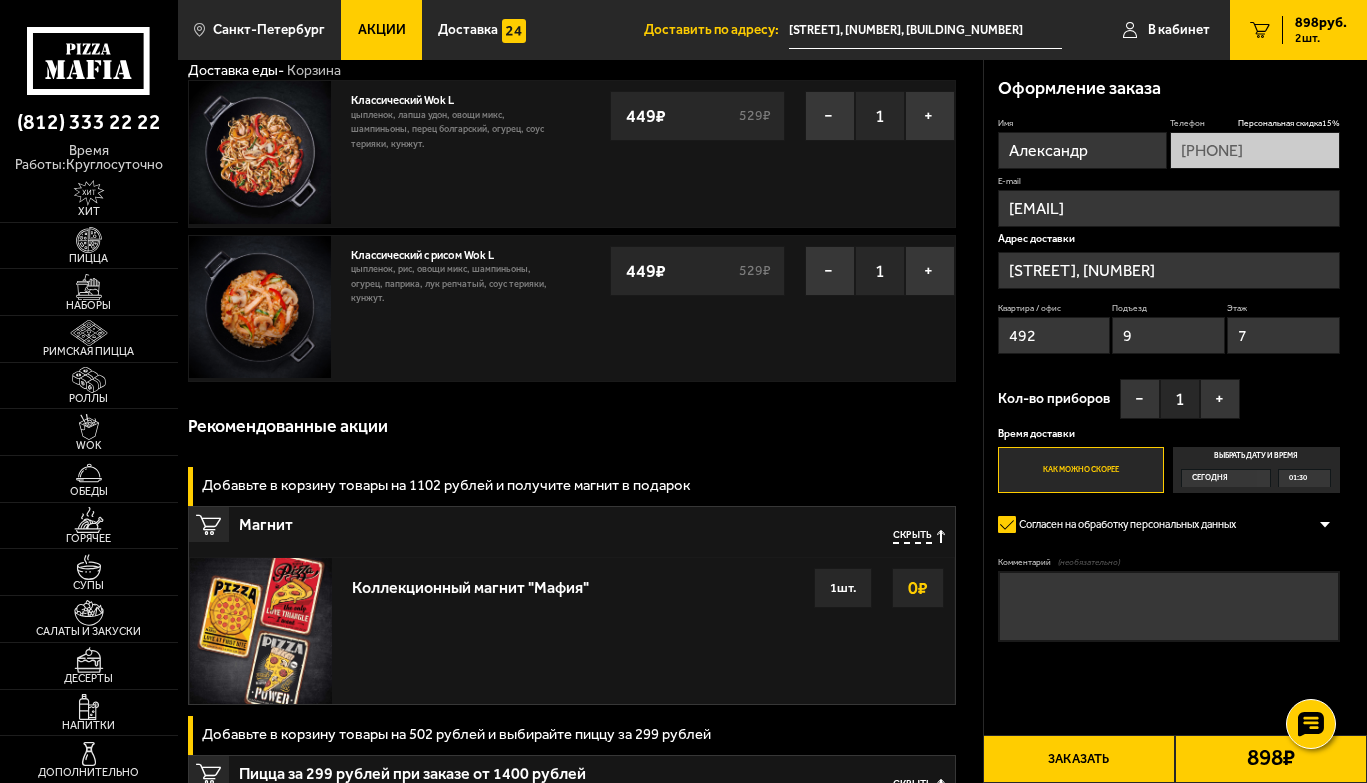 scroll, scrollTop: 0, scrollLeft: 0, axis: both 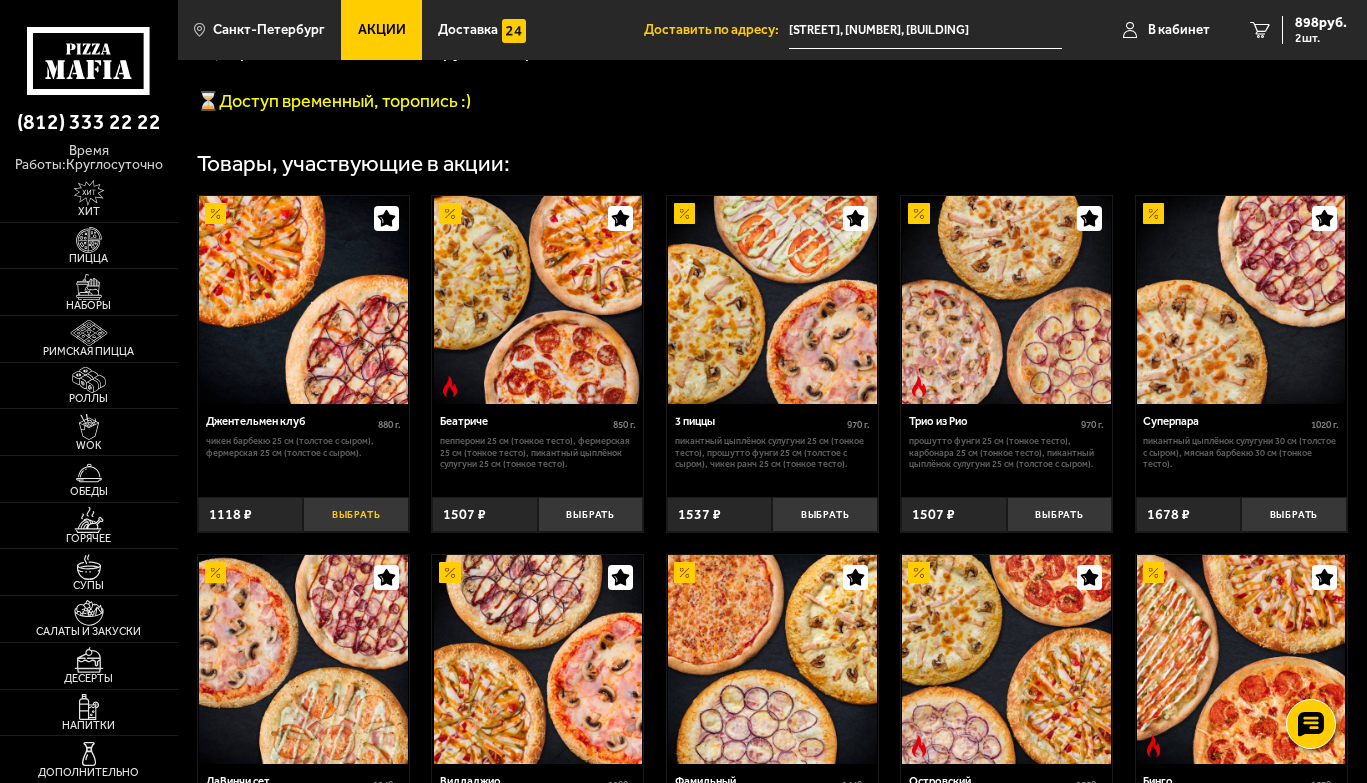 click on "Выбрать" at bounding box center [356, 514] 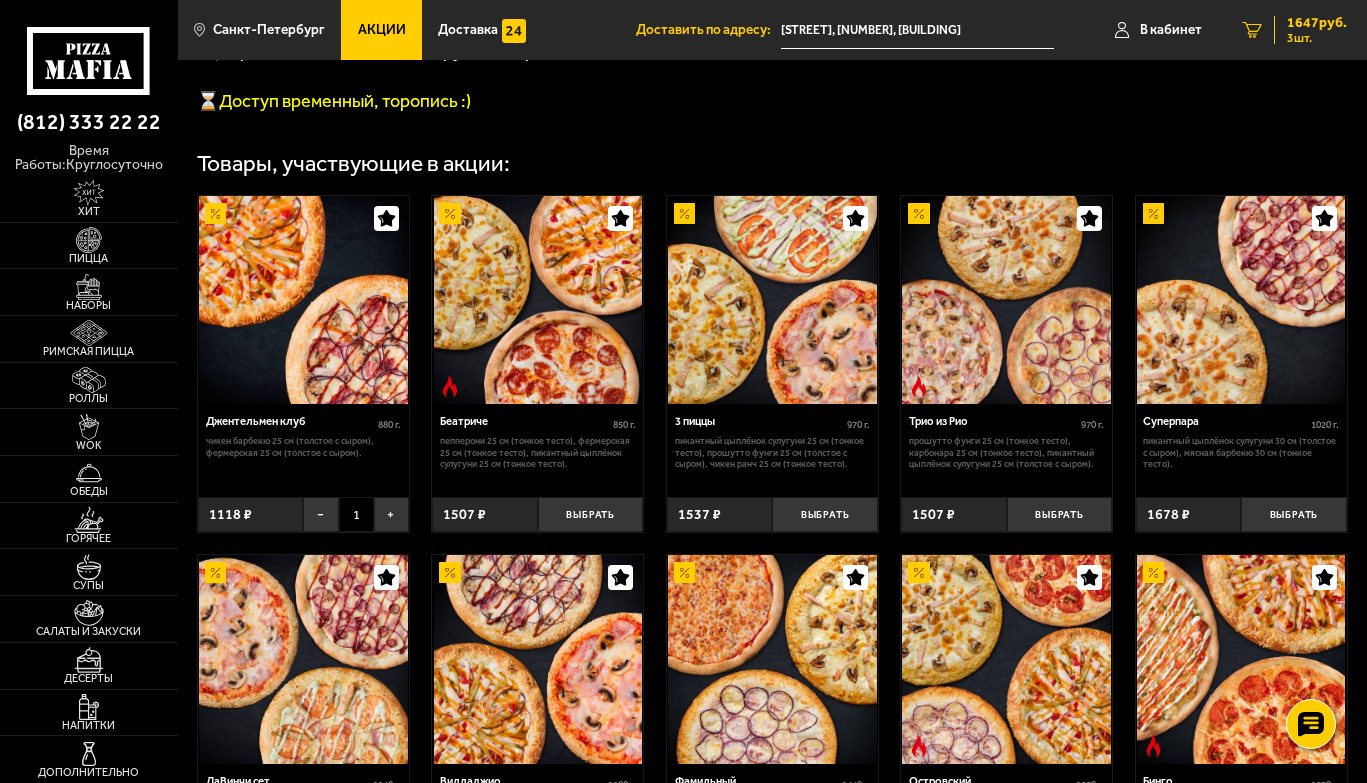 click on "3  шт." at bounding box center [1317, 38] 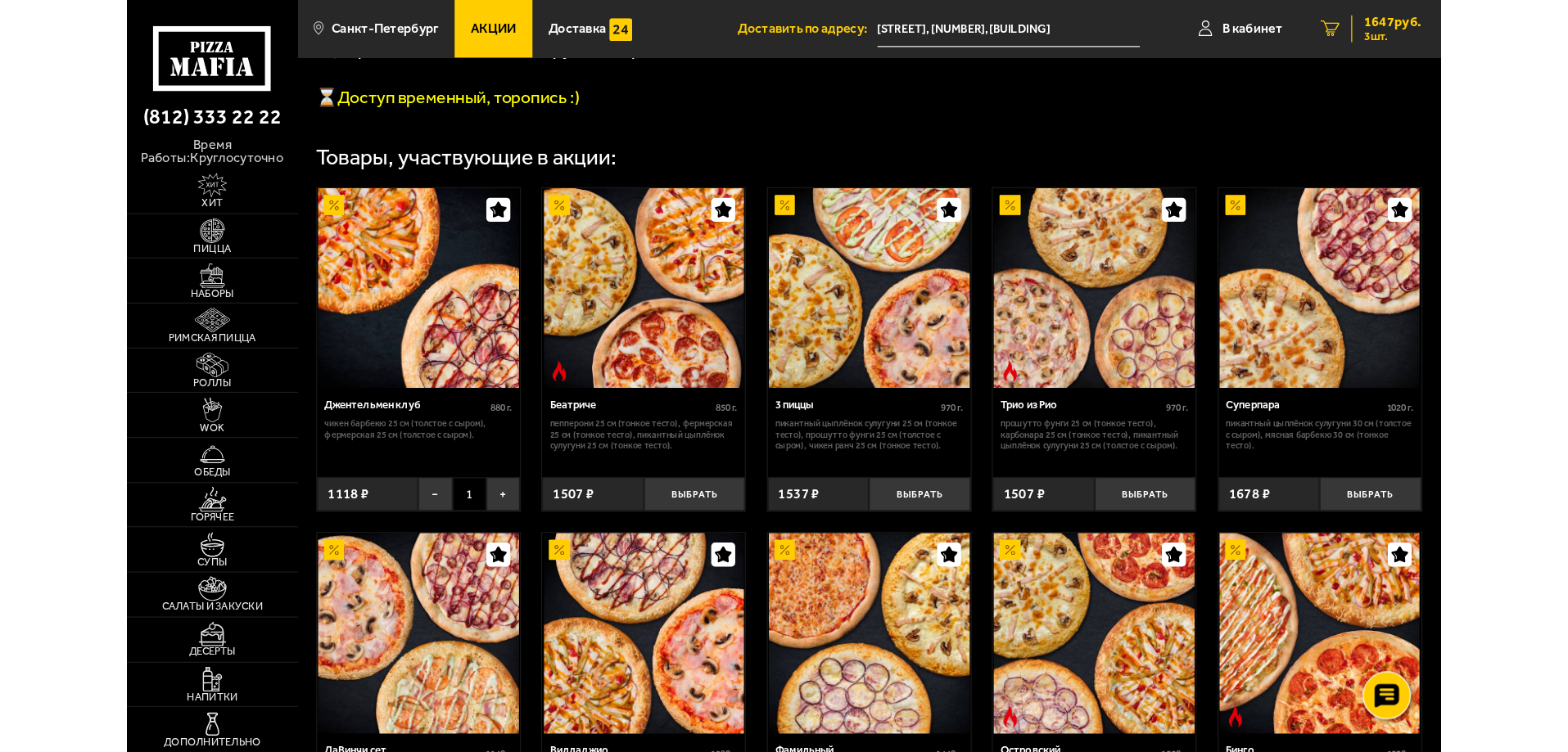scroll, scrollTop: 0, scrollLeft: 0, axis: both 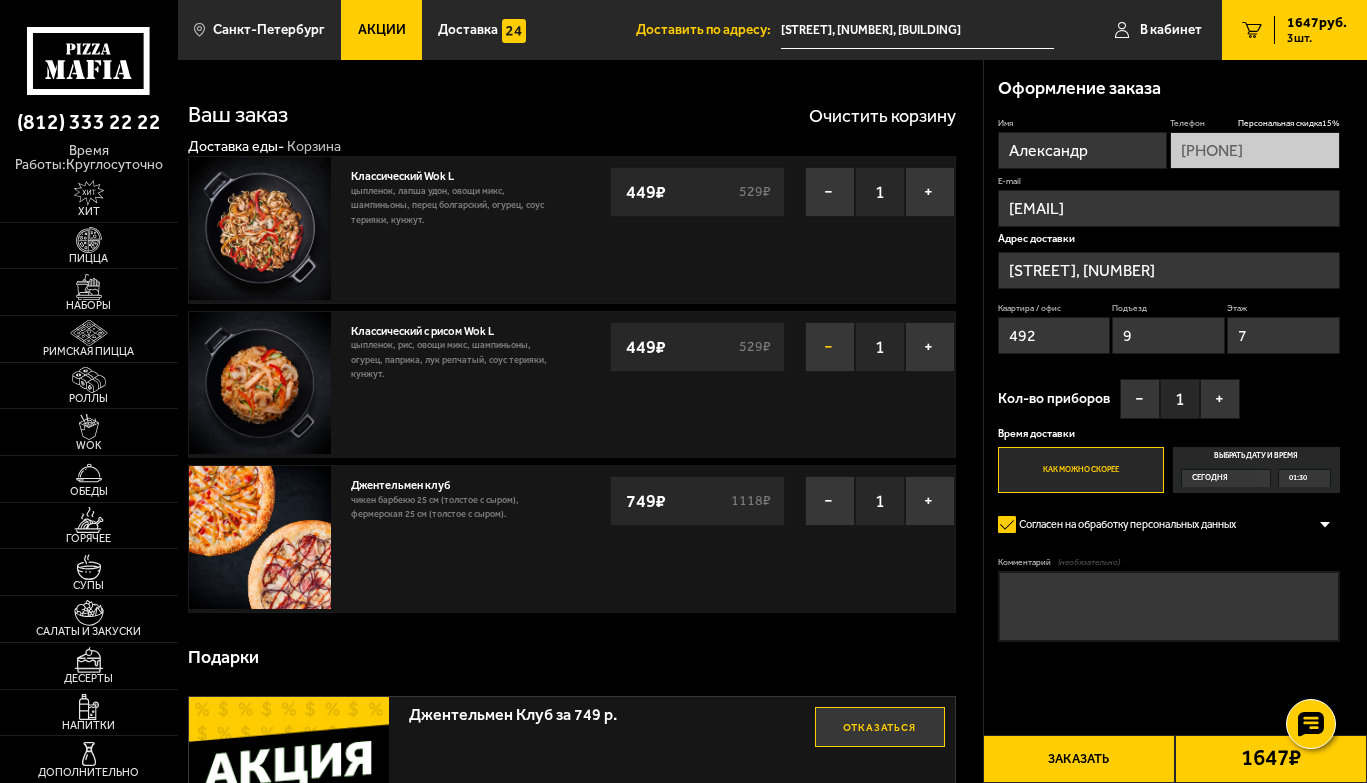 click on "−" at bounding box center [830, 347] 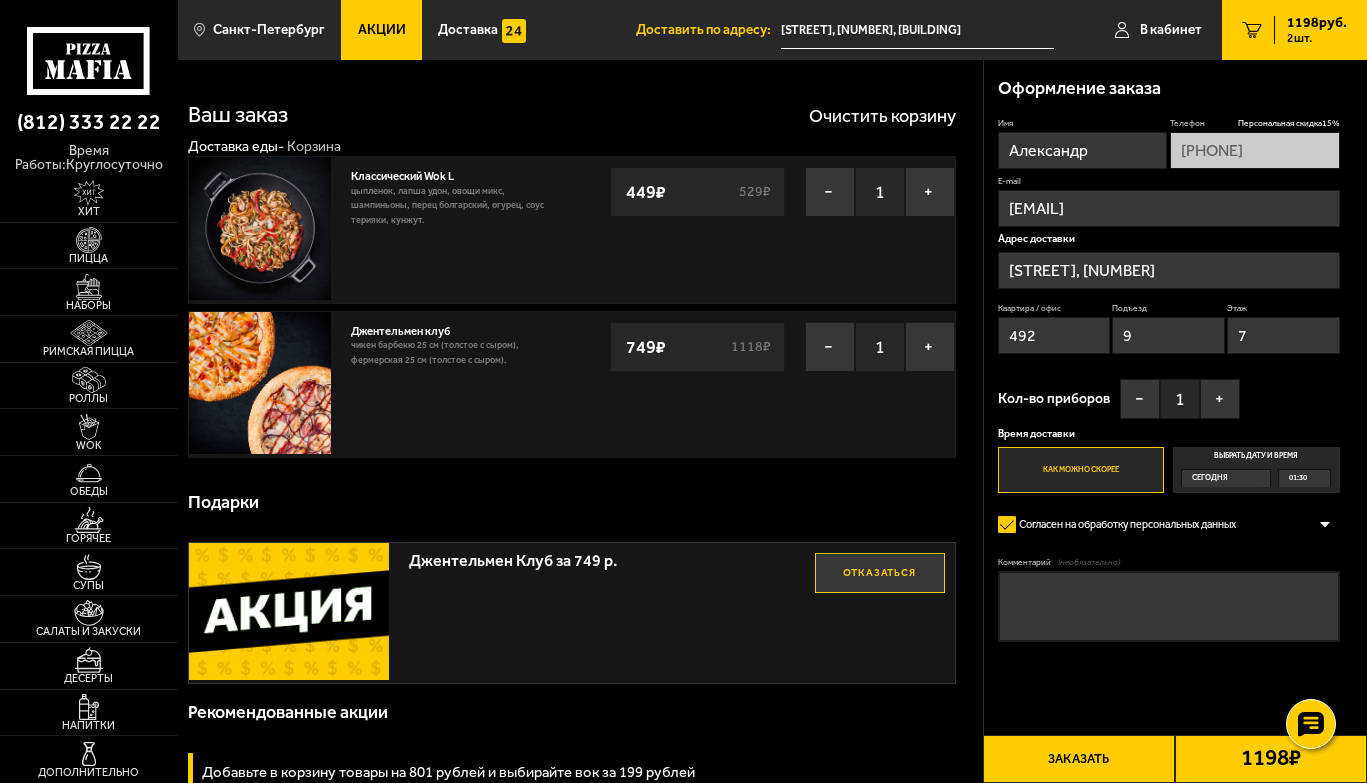 click on "Заказать" at bounding box center [1079, 759] 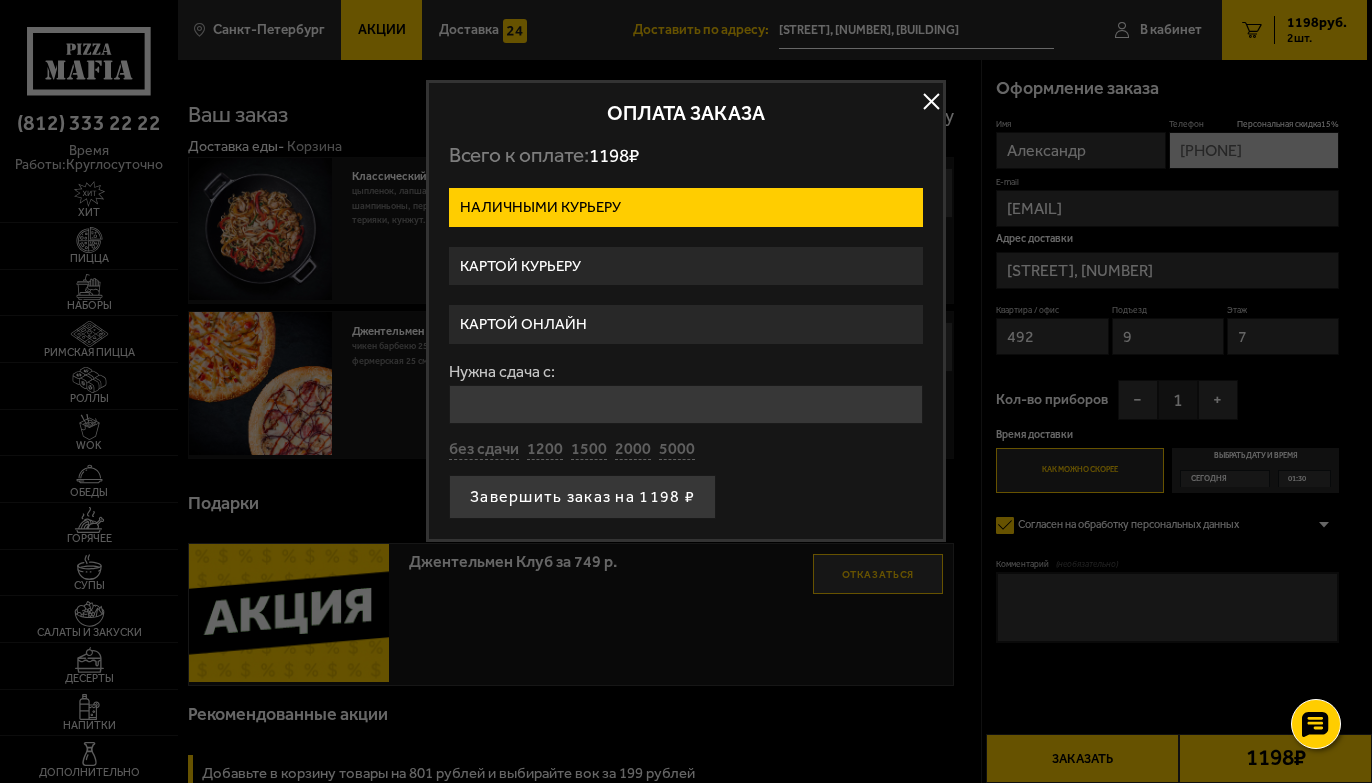 click on "Картой курьеру" at bounding box center [686, 266] 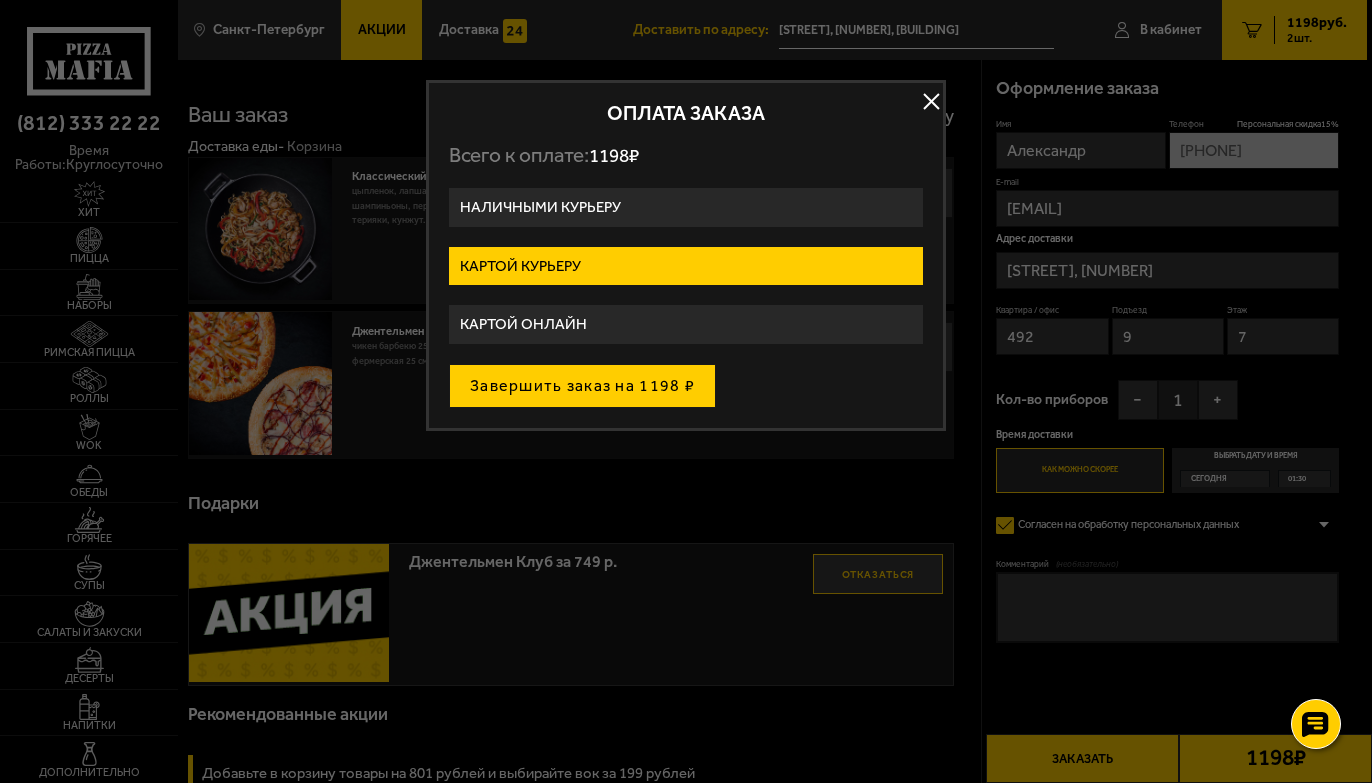 click on "Завершить заказ на 1198 ₽" at bounding box center [582, 386] 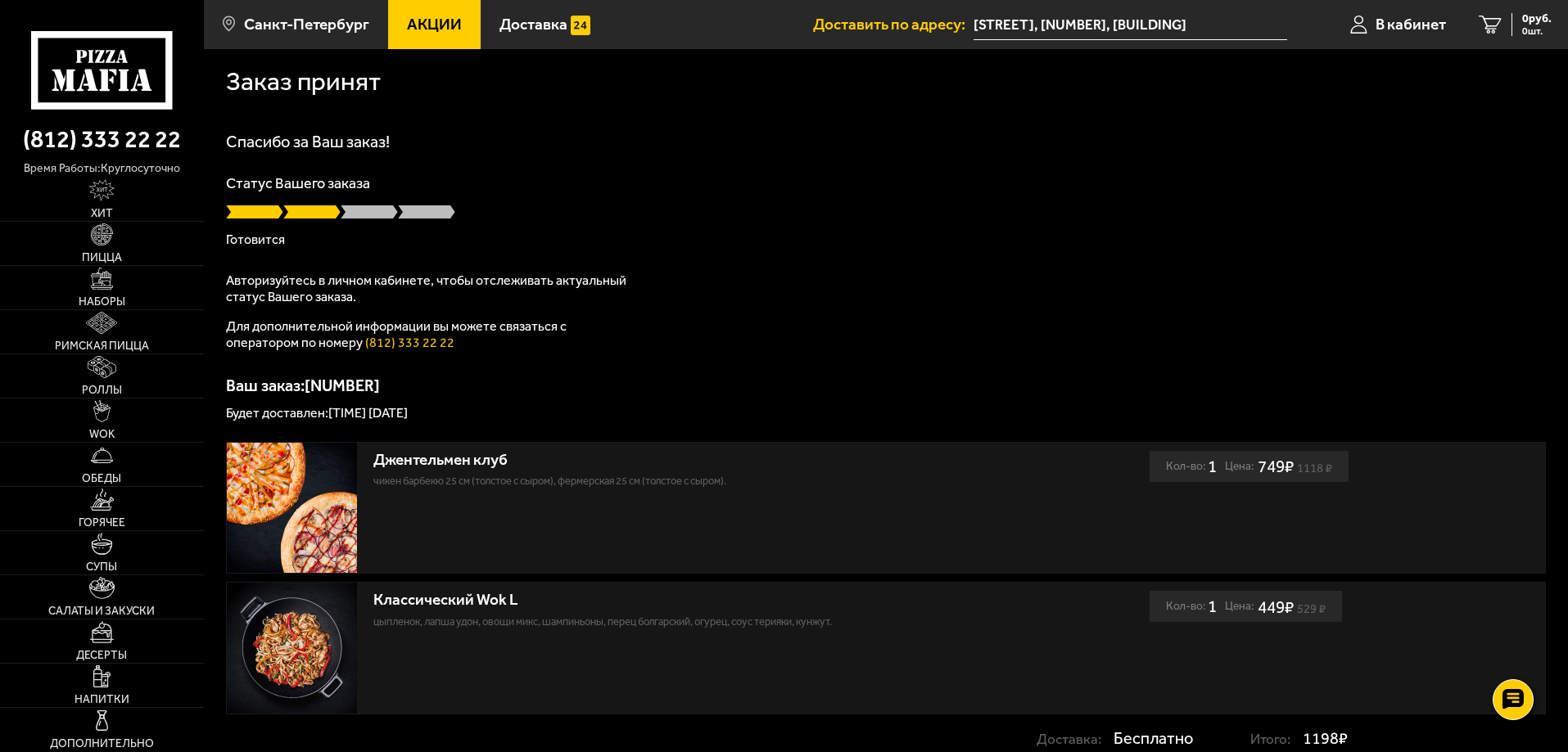 scroll, scrollTop: 0, scrollLeft: 0, axis: both 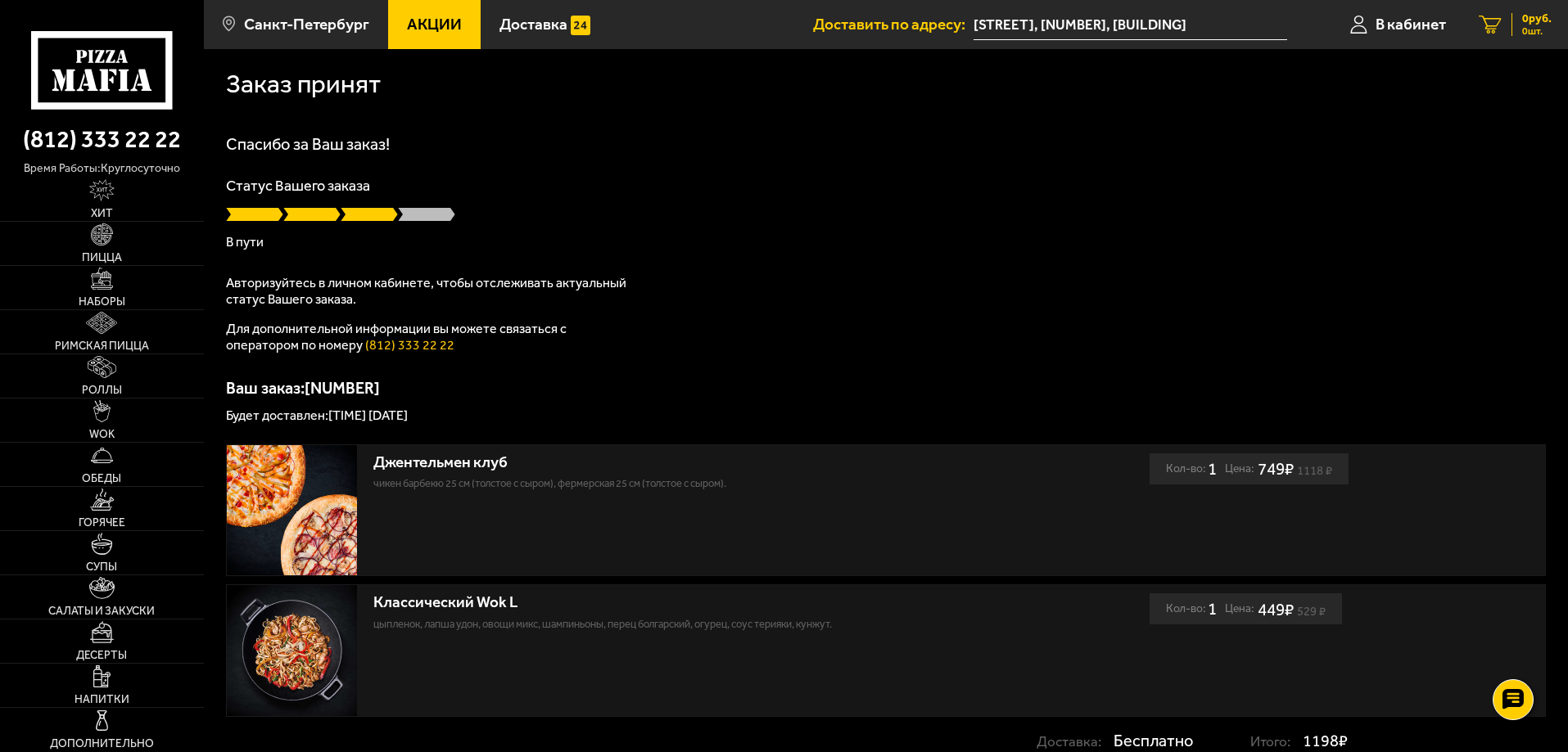 click on "0  руб." at bounding box center [1537, 19] 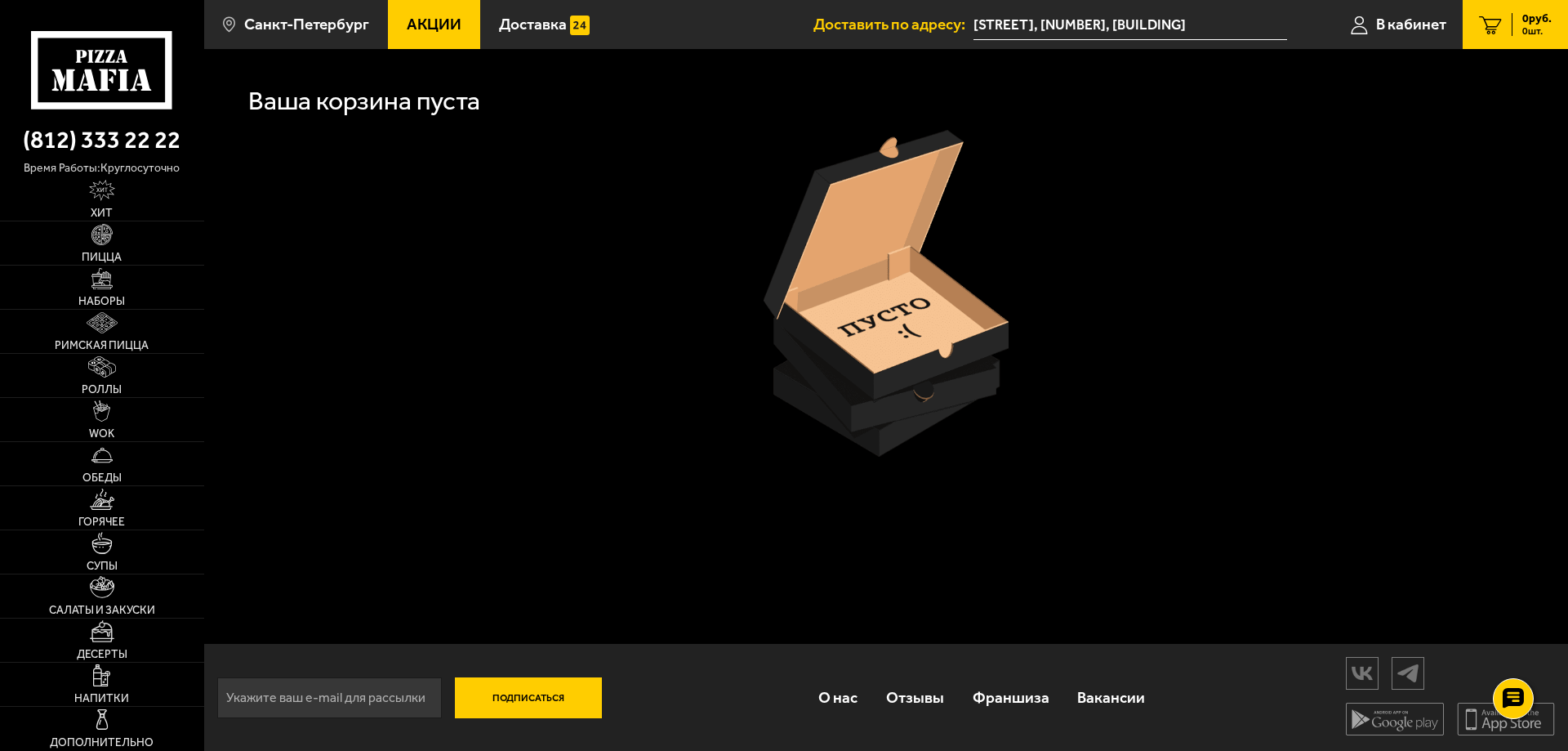 click at bounding box center [886, 293] 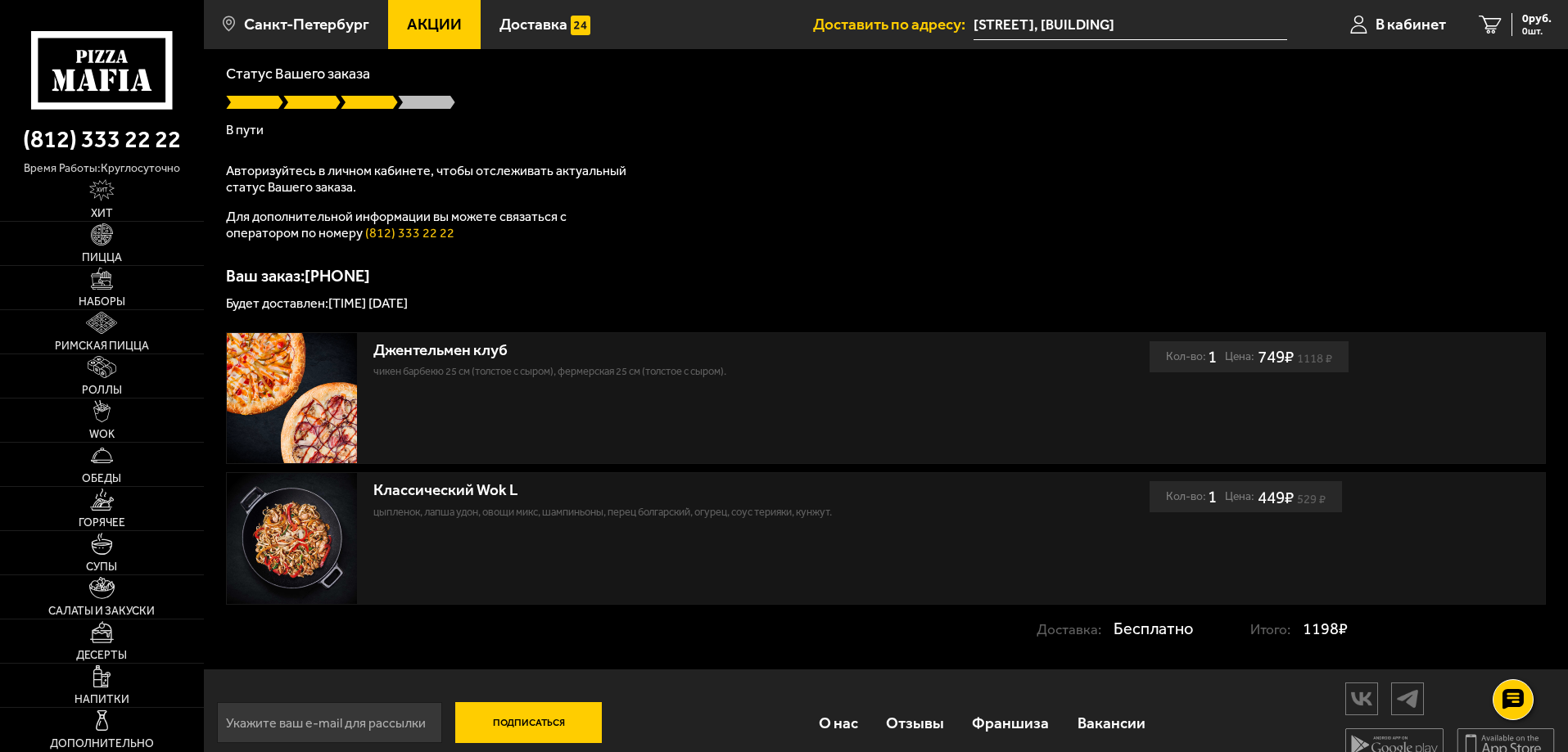 scroll, scrollTop: 137, scrollLeft: 0, axis: vertical 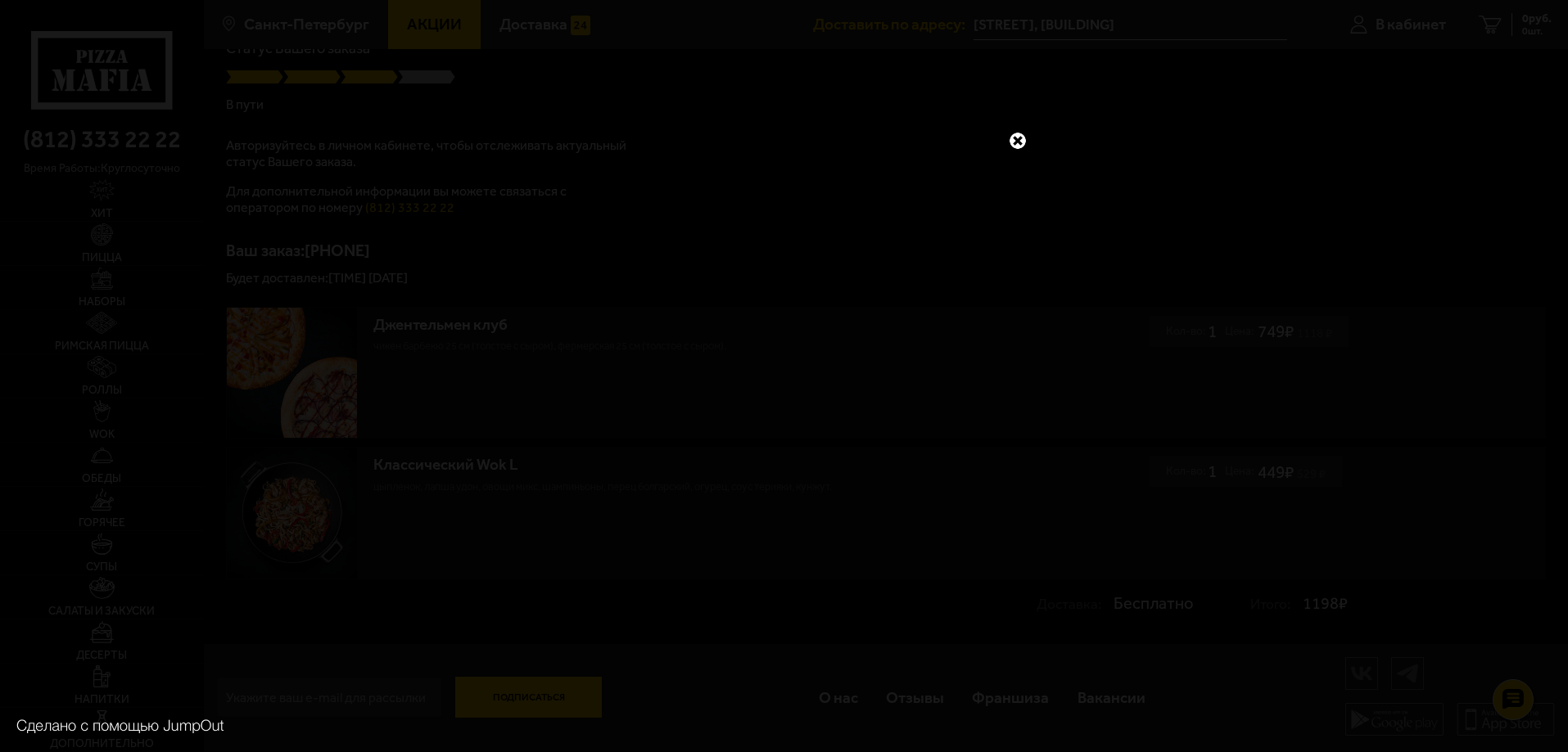 click at bounding box center (1018, 141) 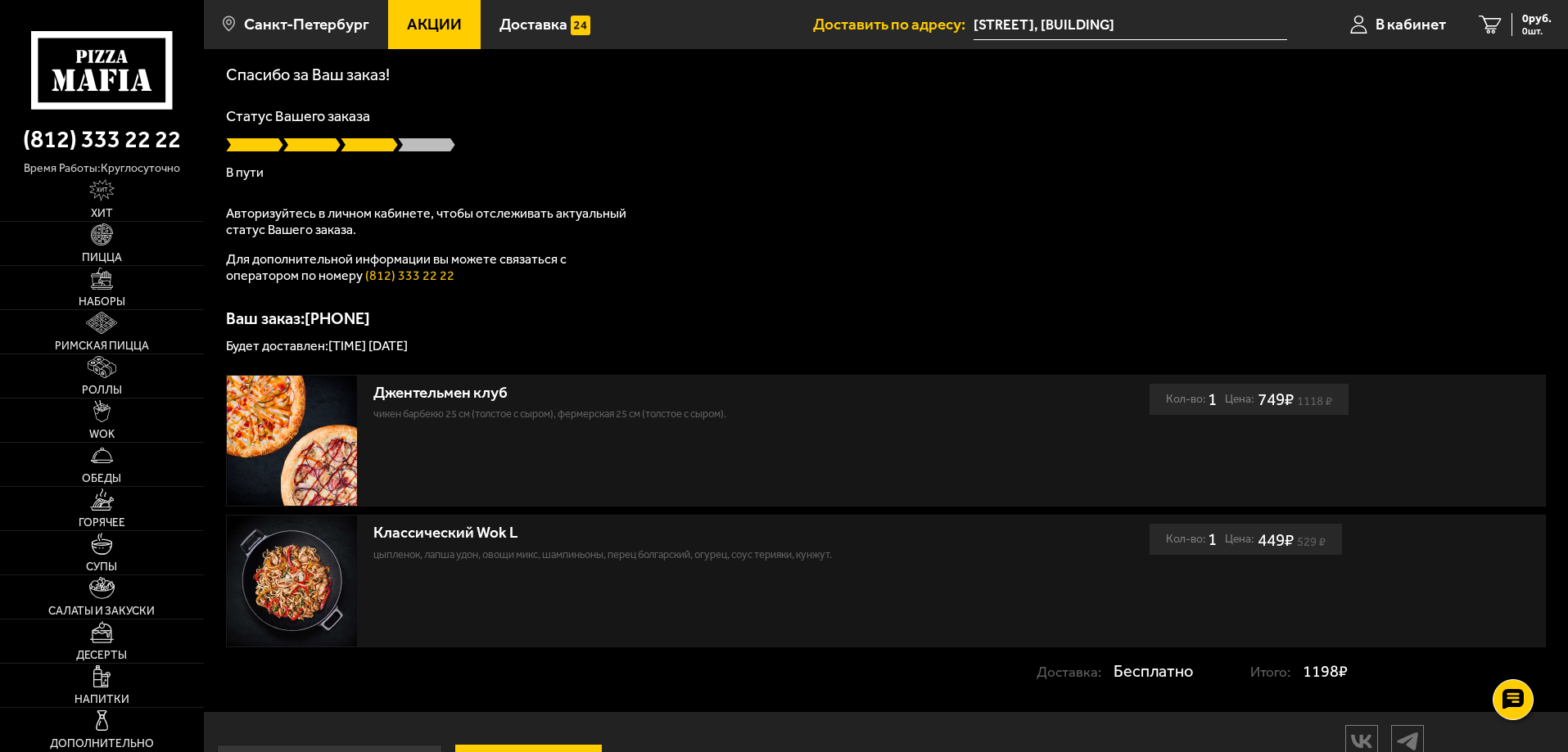 scroll, scrollTop: 0, scrollLeft: 0, axis: both 